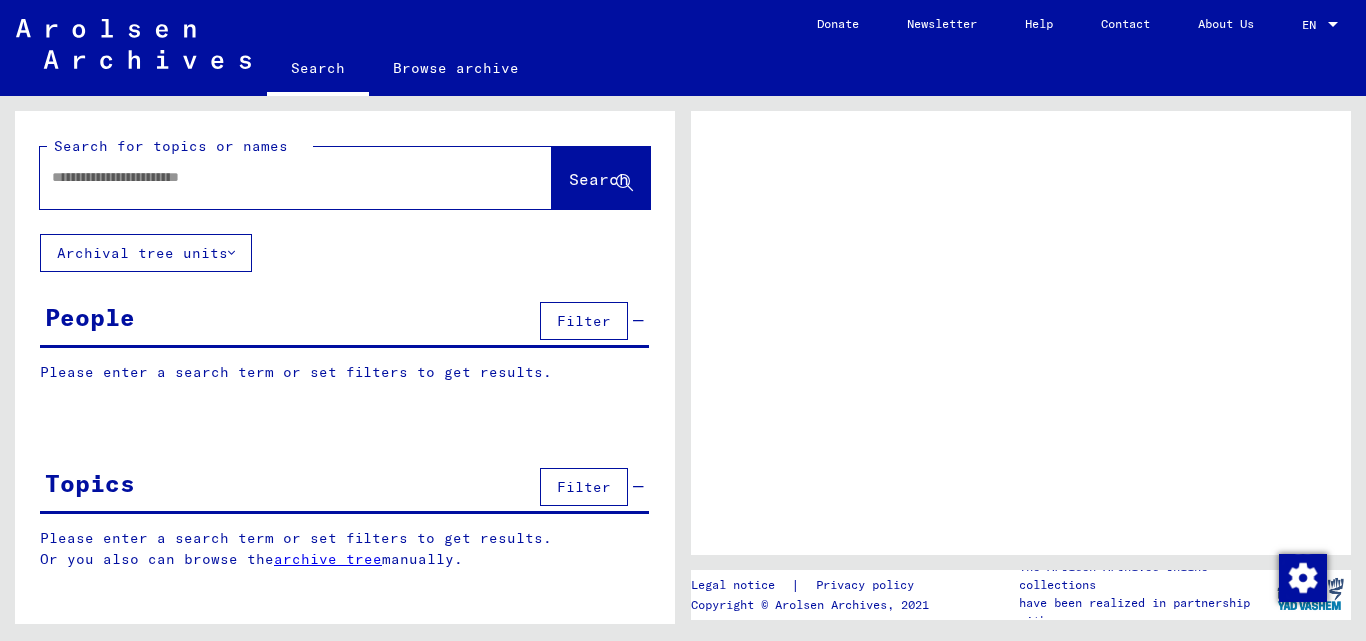 scroll, scrollTop: 0, scrollLeft: 0, axis: both 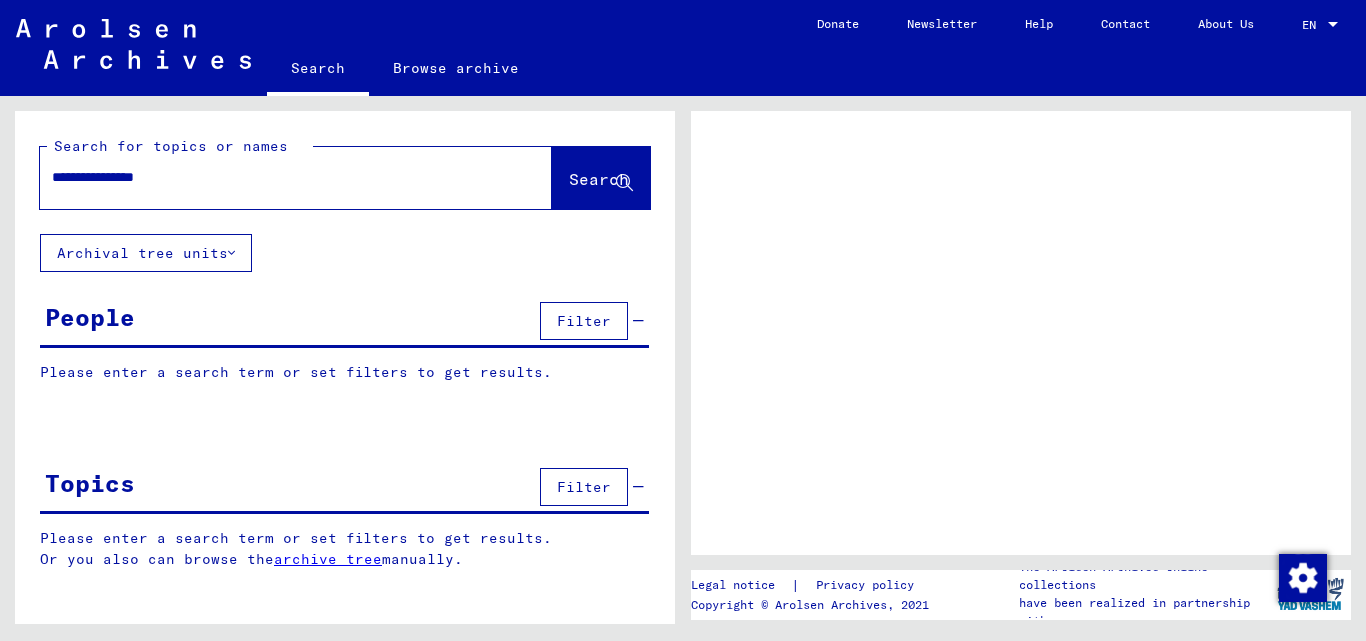 type on "**********" 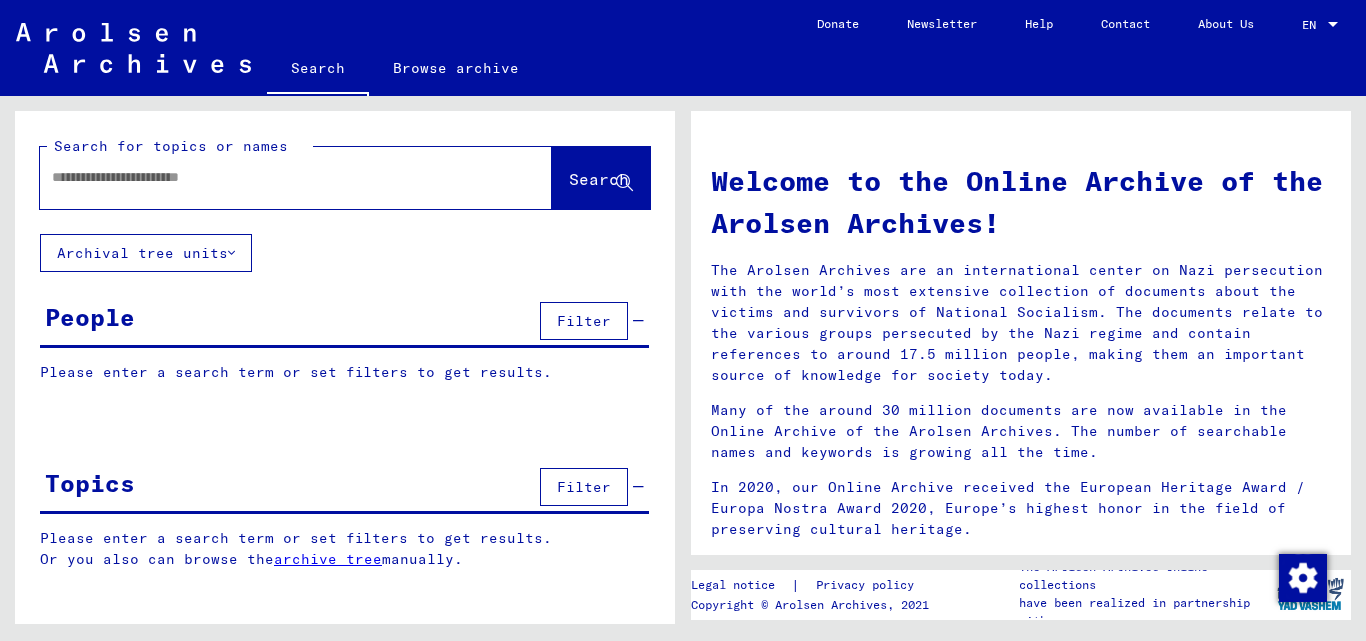click at bounding box center [272, 177] 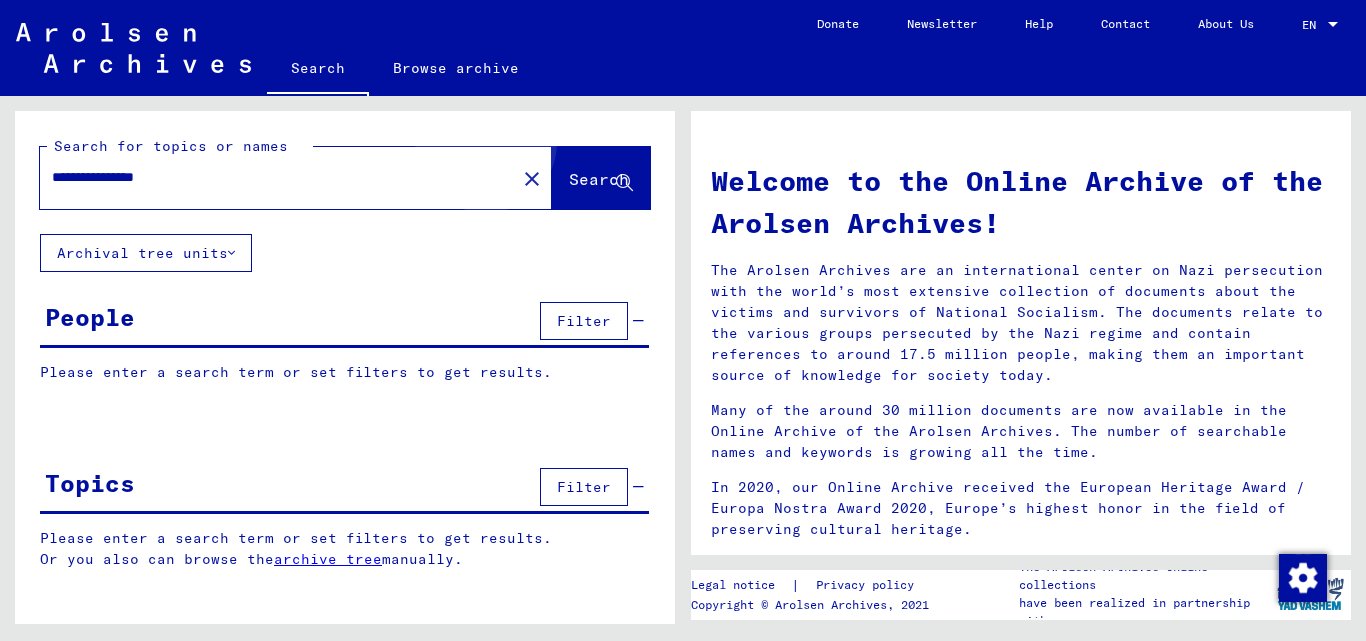 click on "Search" 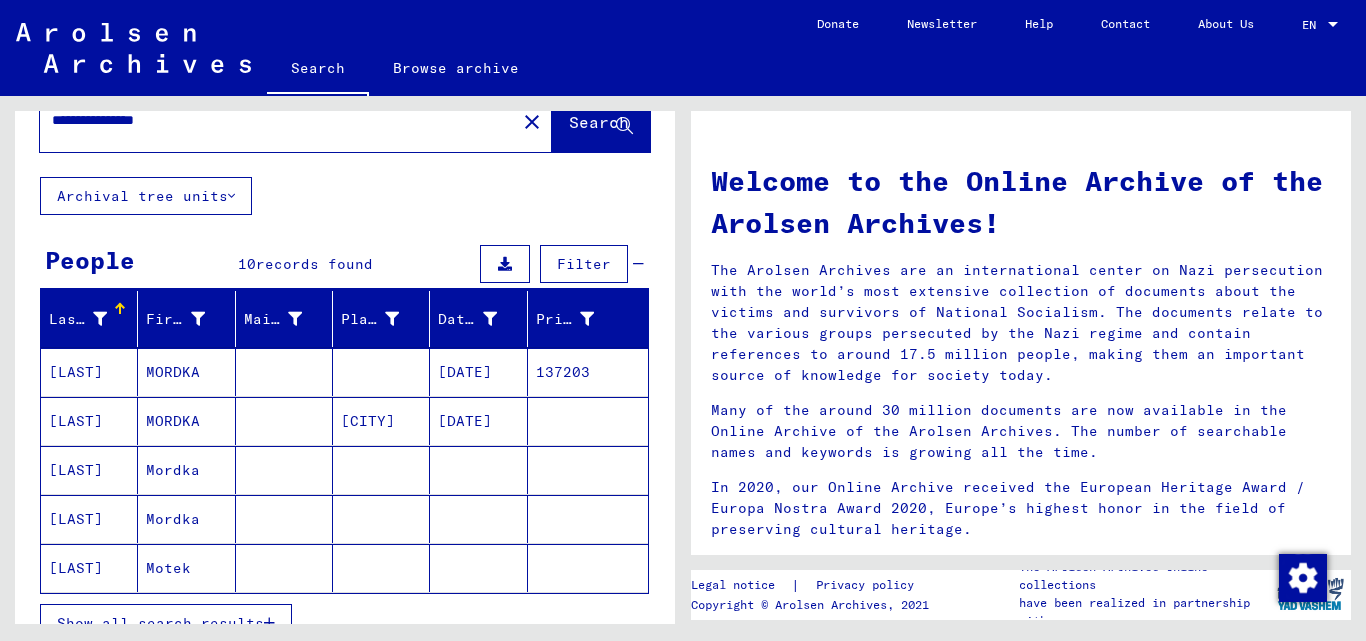 scroll, scrollTop: 100, scrollLeft: 0, axis: vertical 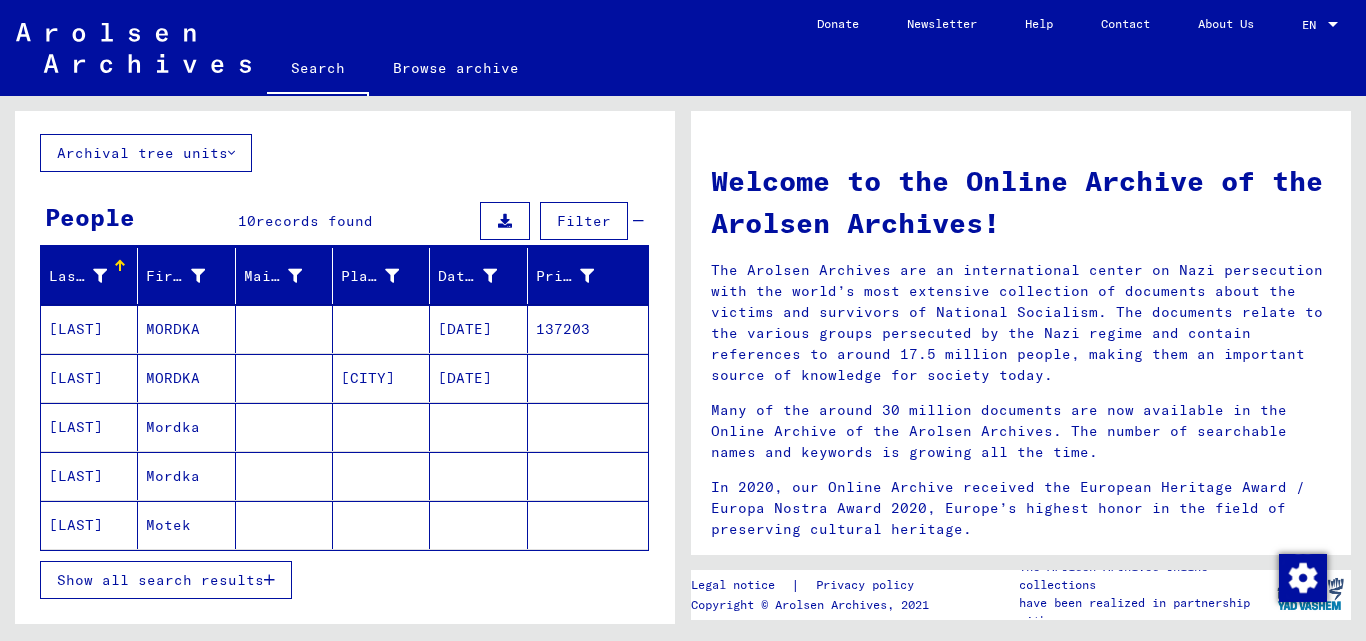 click on "Show all search results" at bounding box center [160, 580] 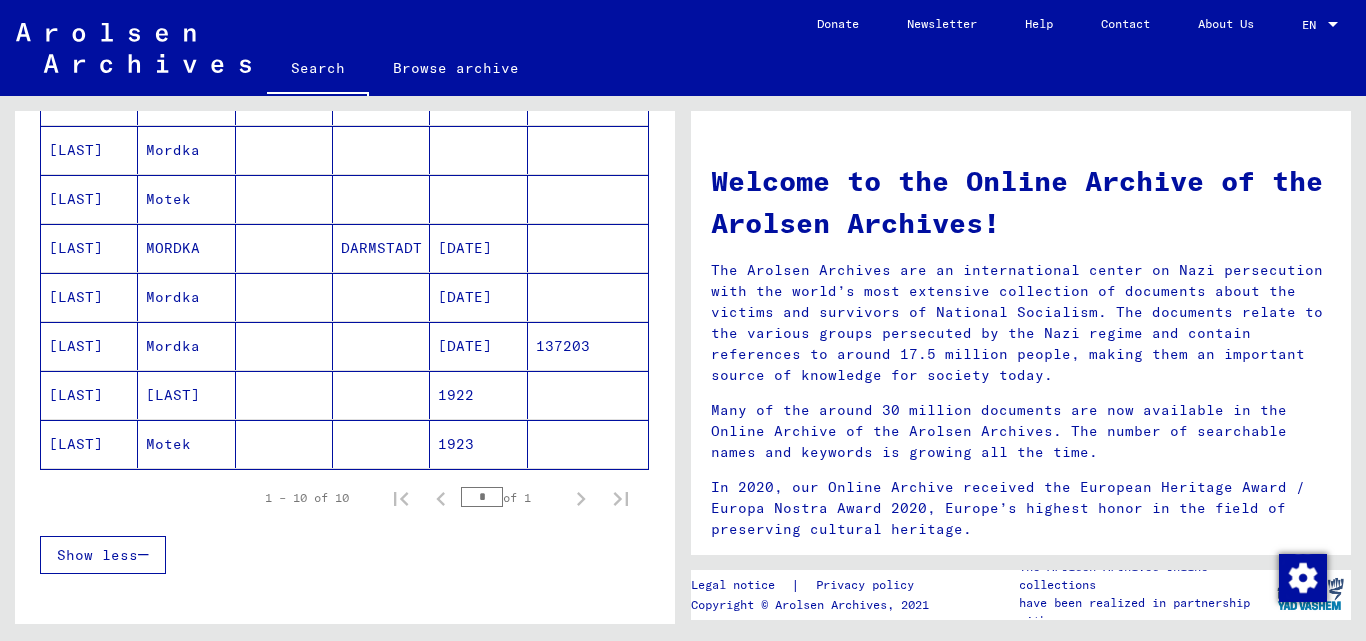 scroll, scrollTop: 225, scrollLeft: 0, axis: vertical 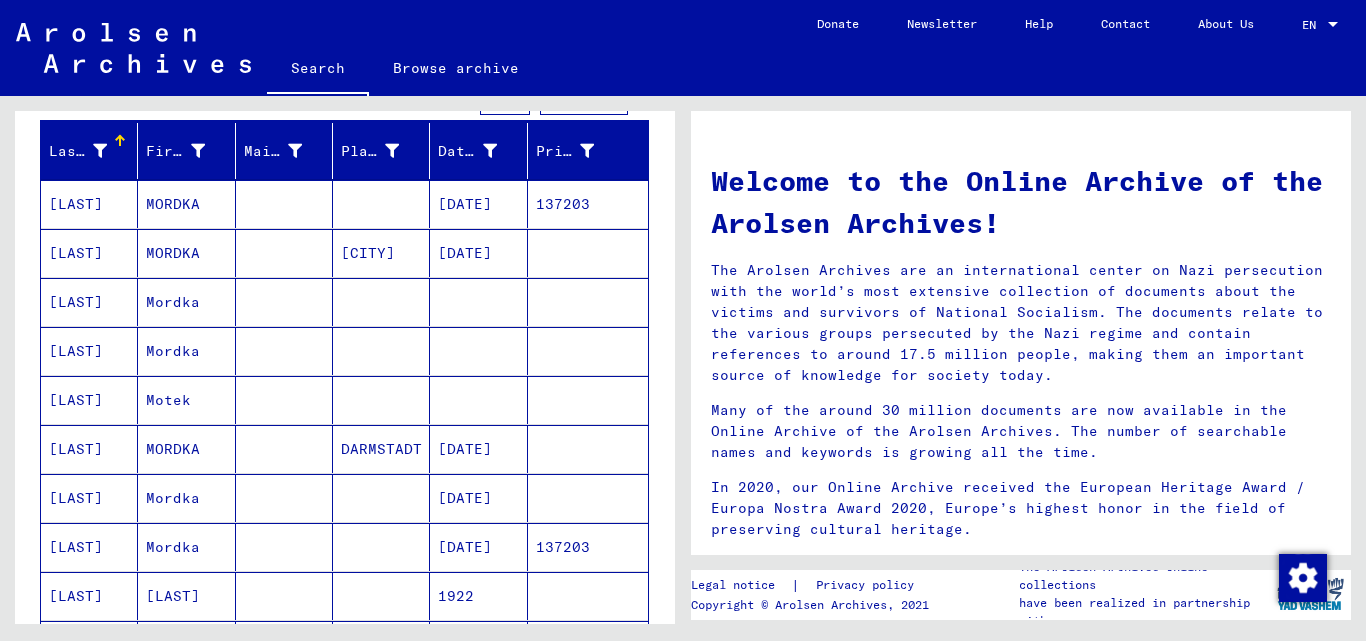click at bounding box center [381, 253] 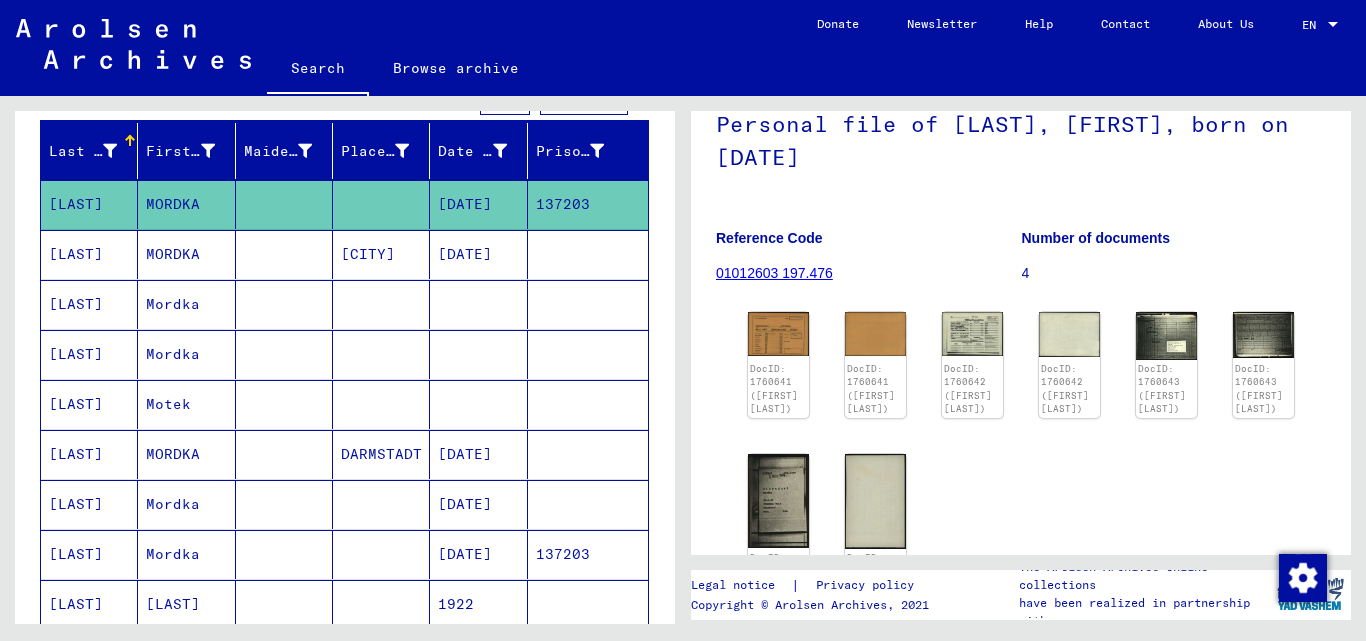 scroll, scrollTop: 150, scrollLeft: 0, axis: vertical 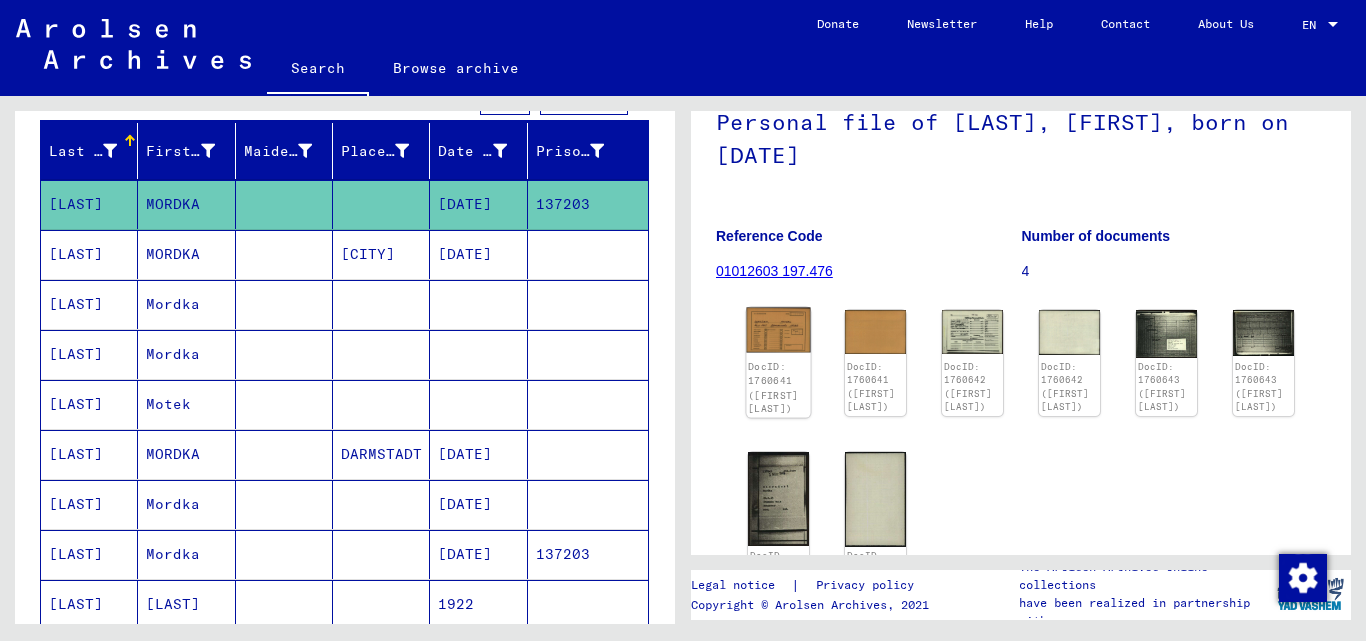 click 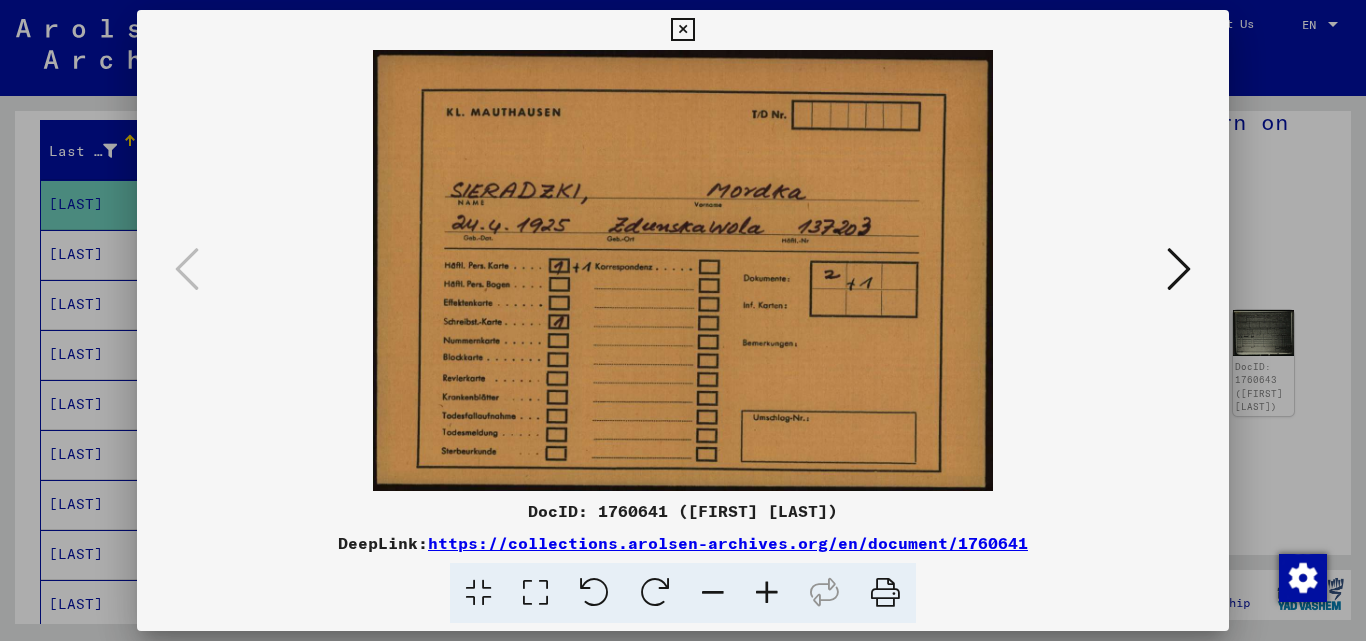 click at bounding box center [1179, 269] 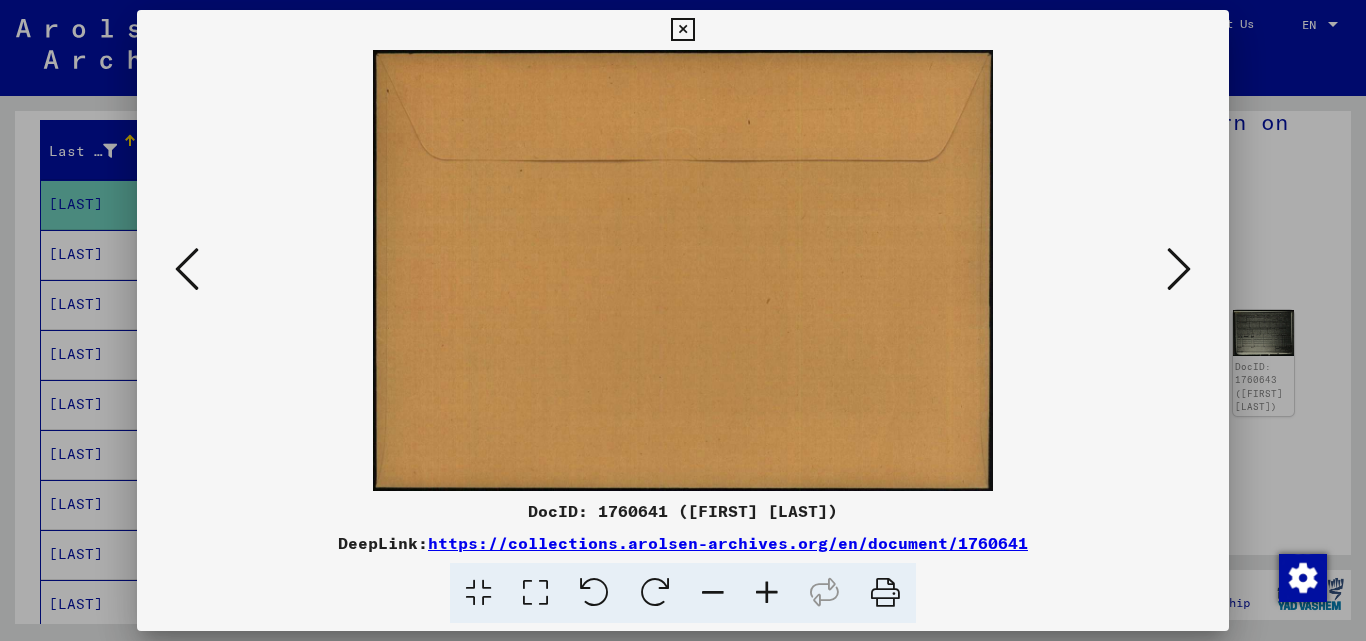 click at bounding box center (1179, 269) 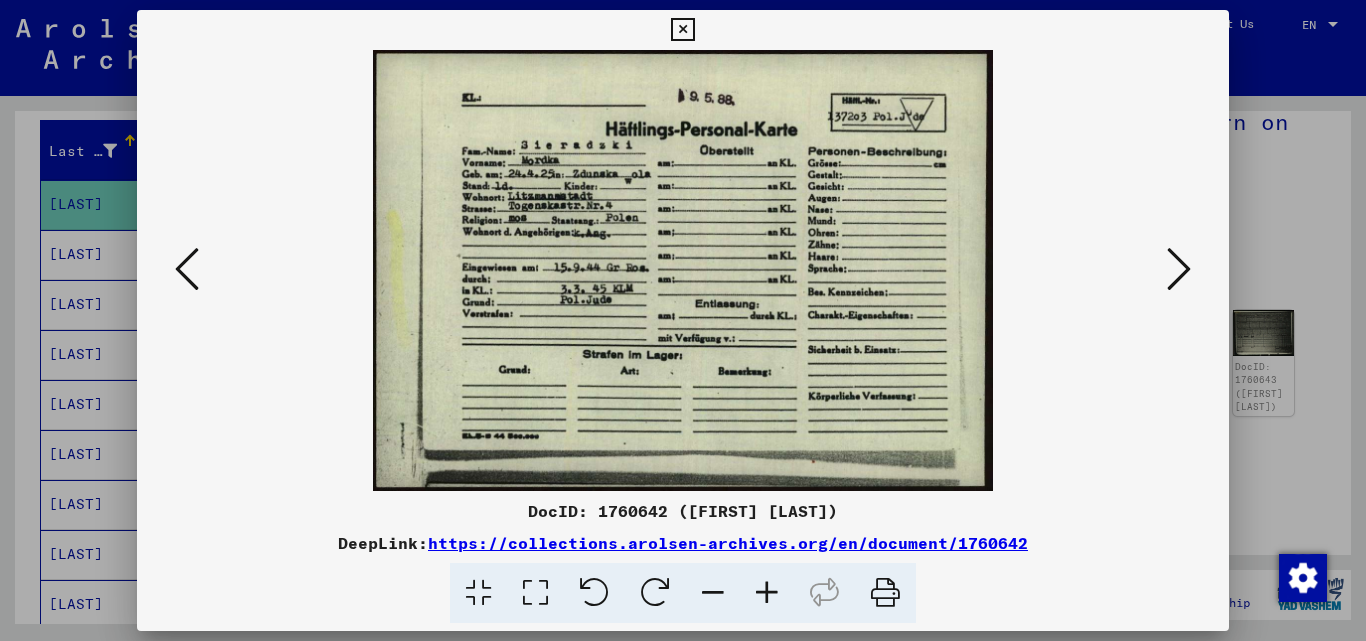click at bounding box center [1179, 269] 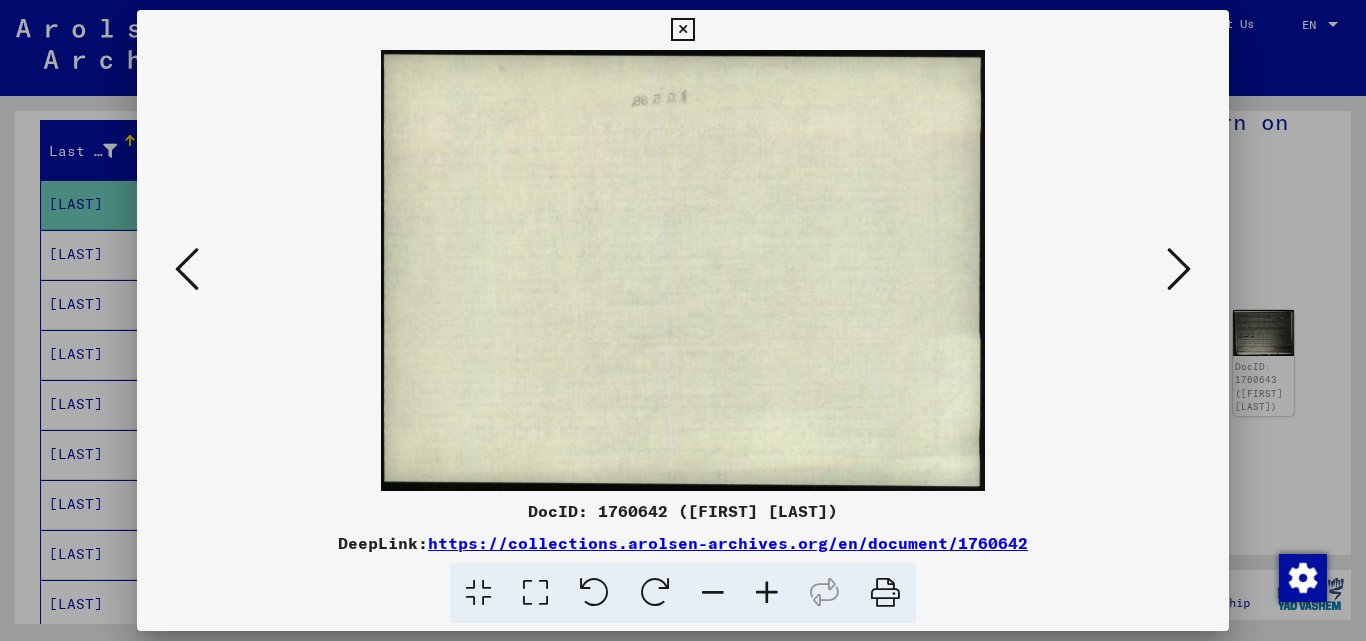 click at bounding box center [1179, 269] 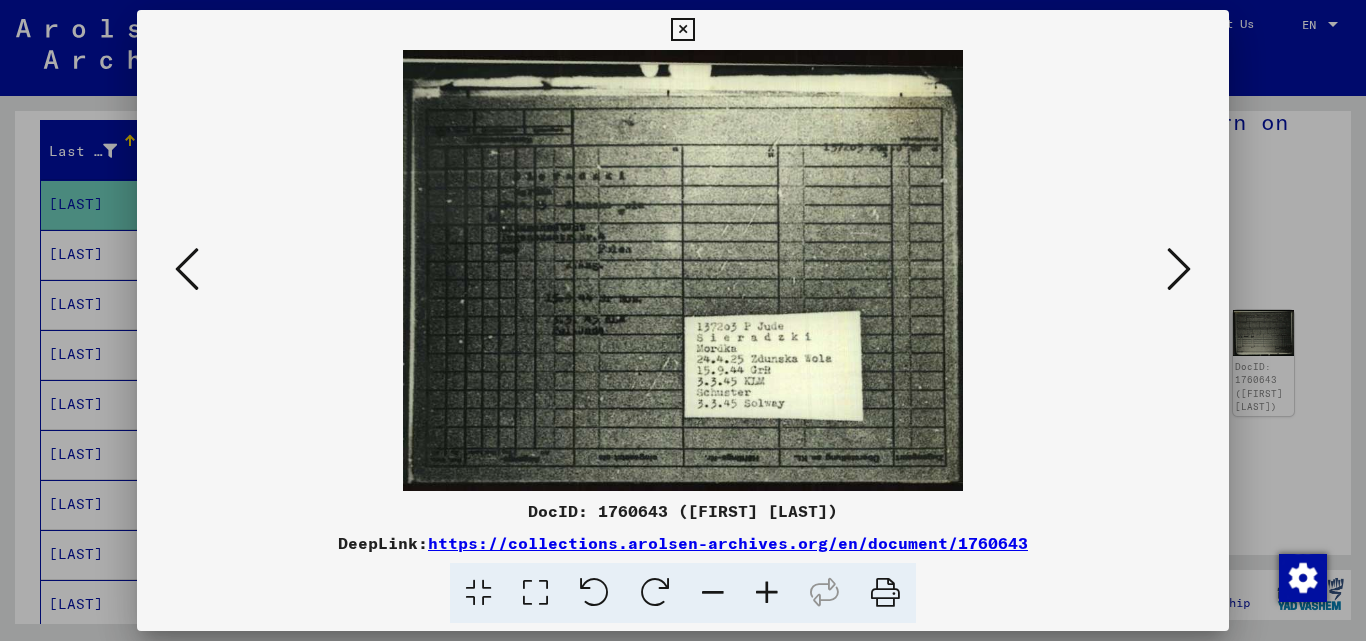 click at bounding box center [1179, 269] 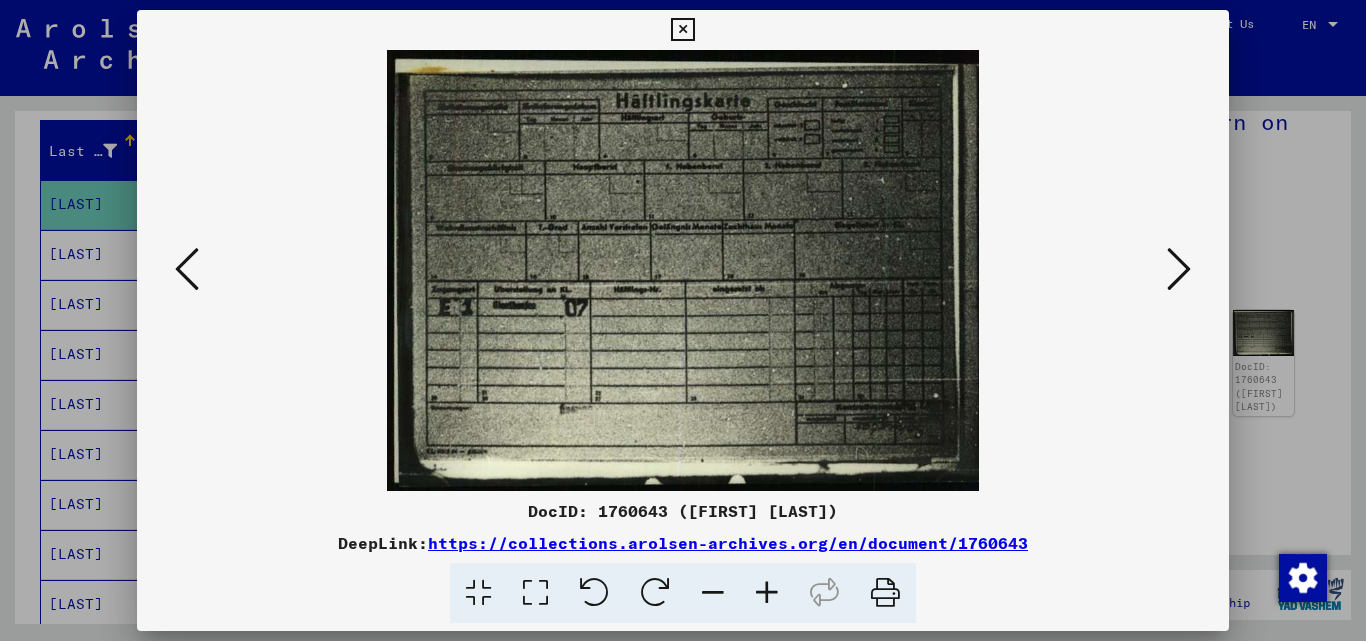 click at bounding box center (1179, 269) 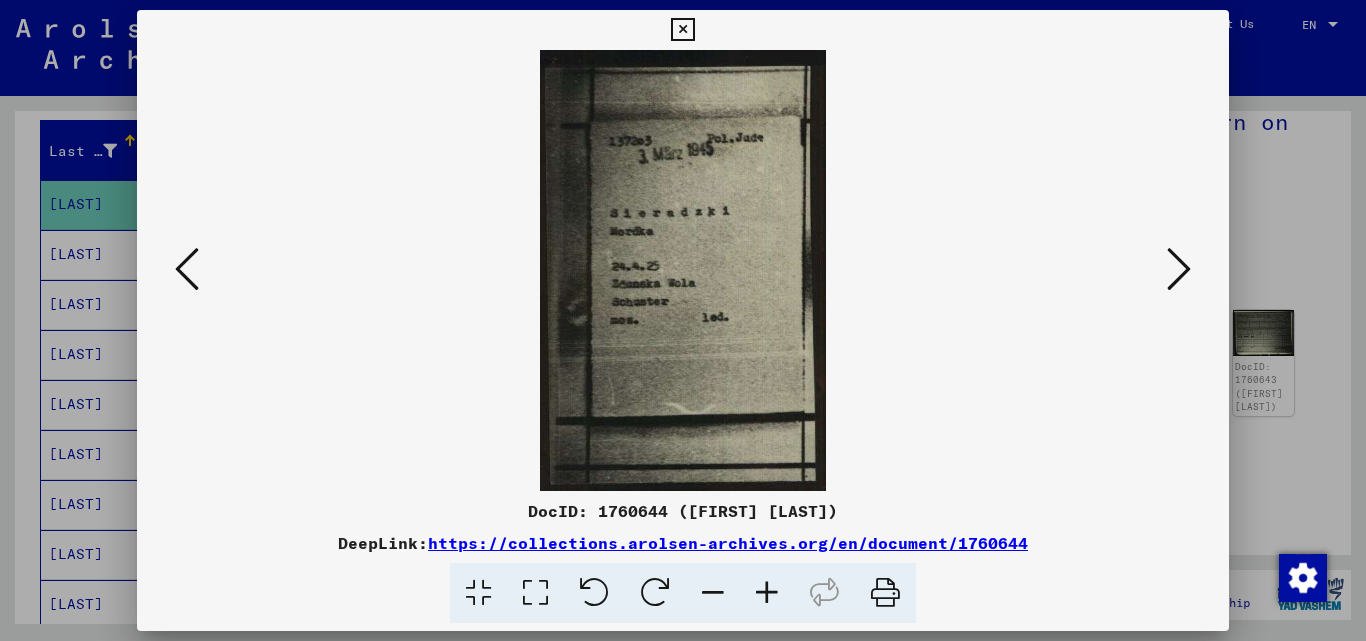 click at bounding box center (1179, 269) 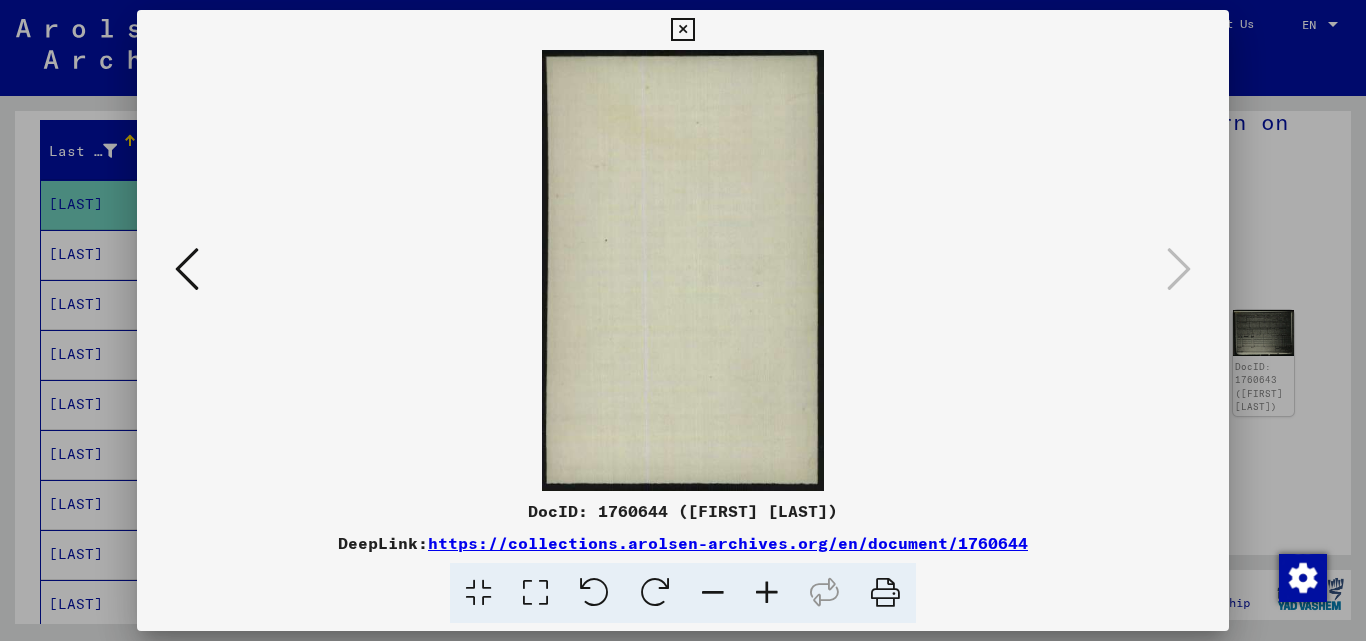 click at bounding box center (683, 320) 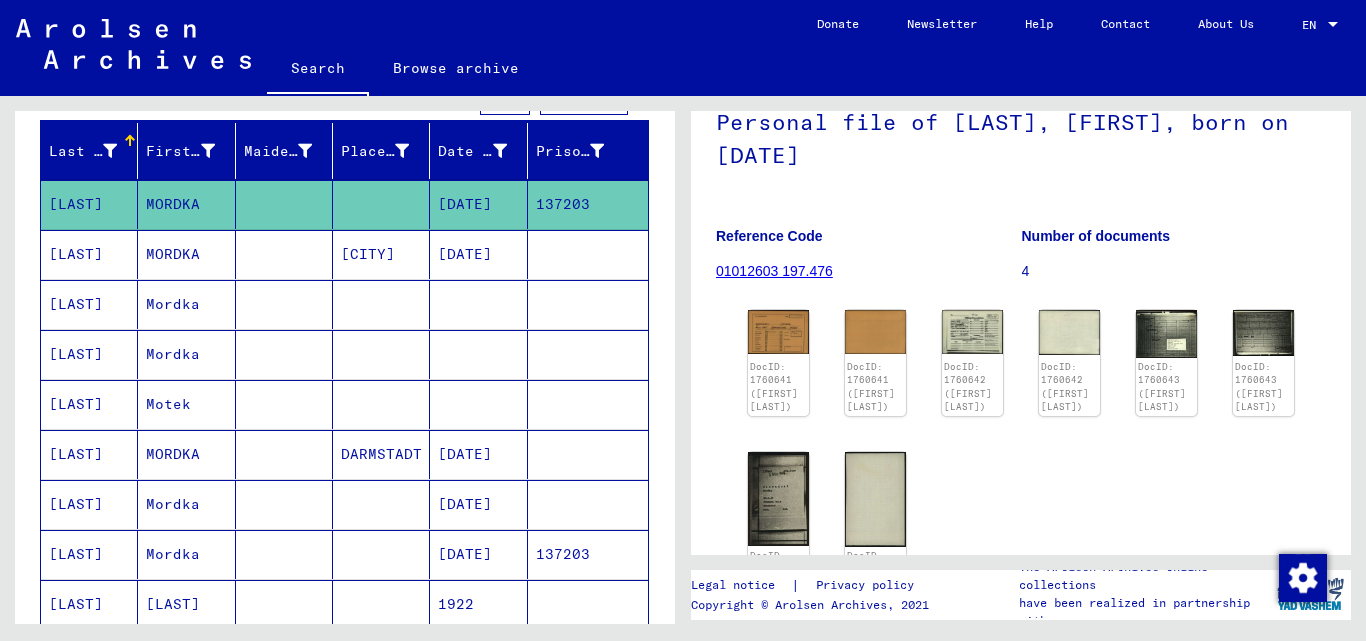 click at bounding box center (284, 354) 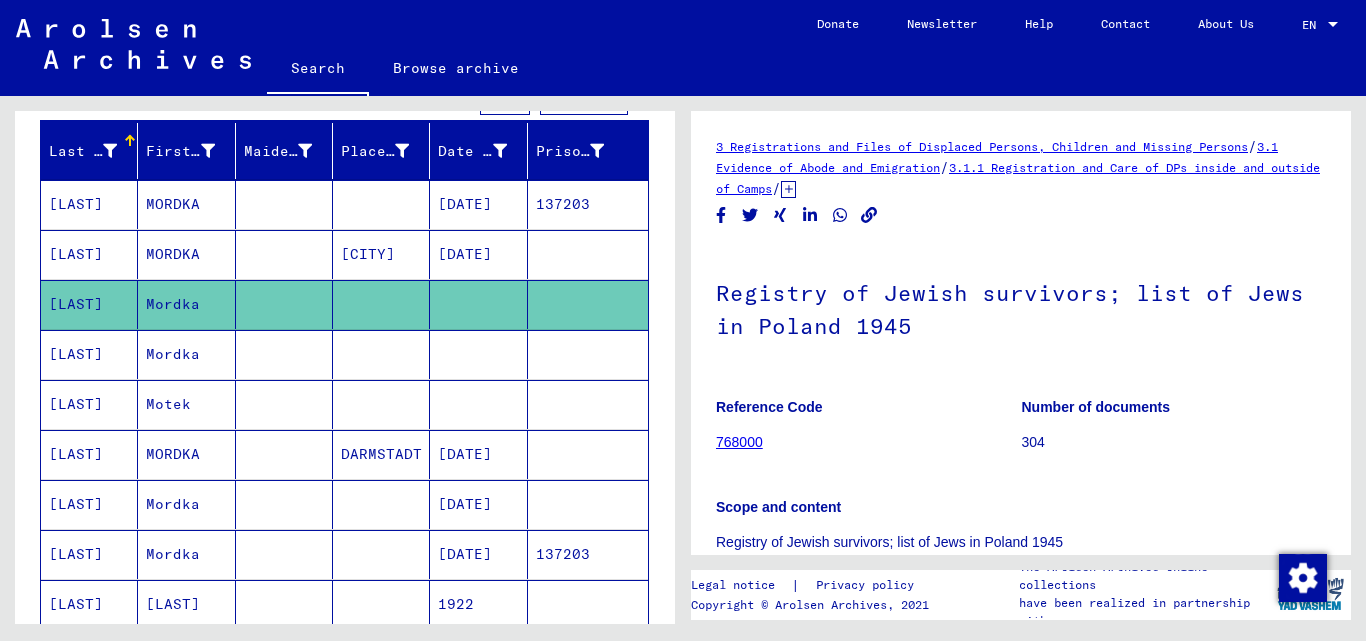 scroll, scrollTop: 0, scrollLeft: 0, axis: both 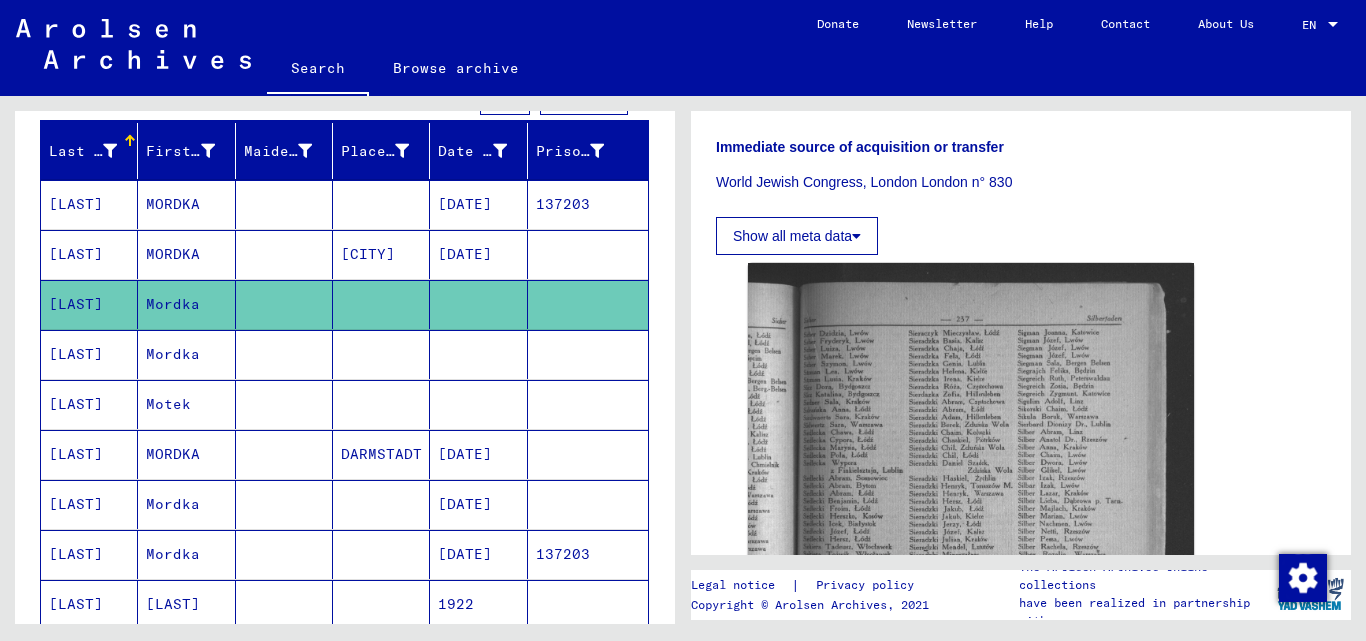 click at bounding box center [381, 404] 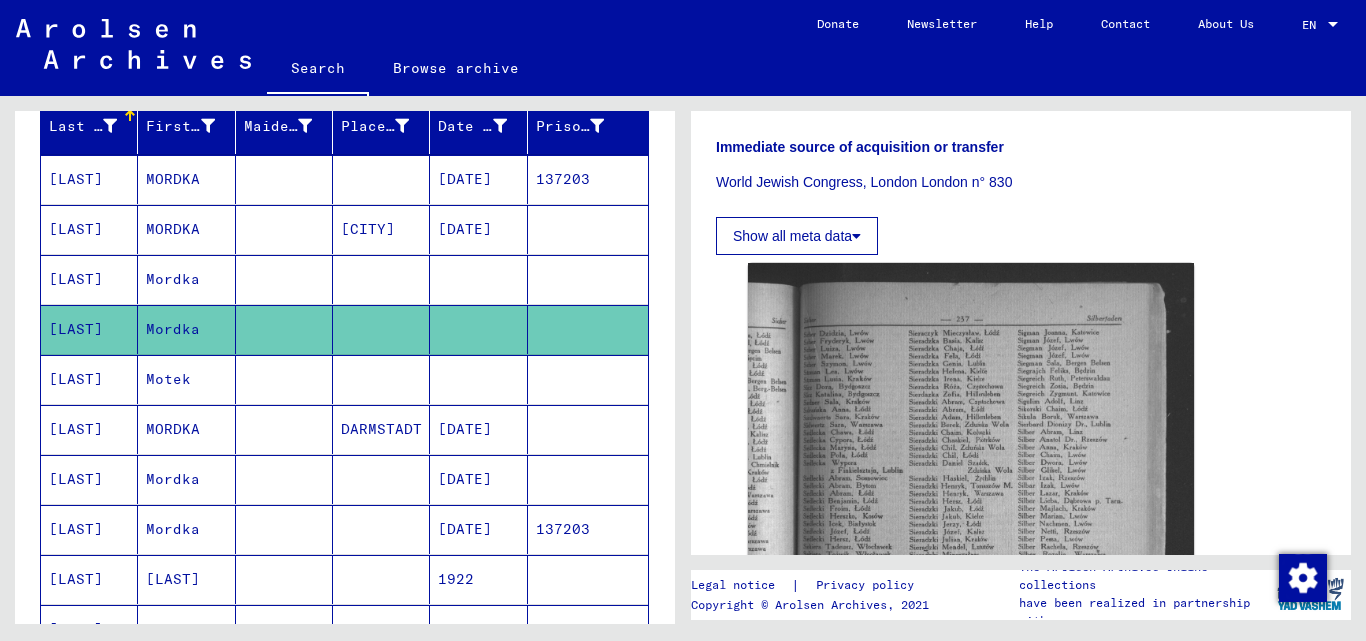 click at bounding box center (381, 429) 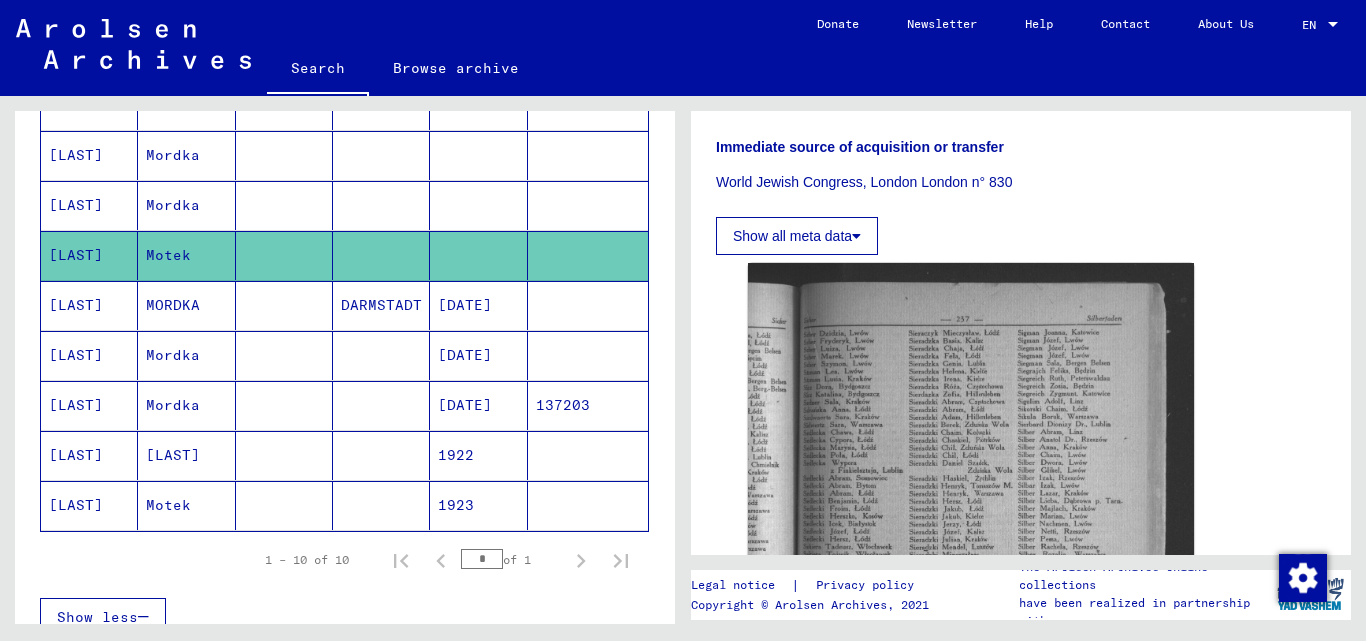 scroll, scrollTop: 375, scrollLeft: 0, axis: vertical 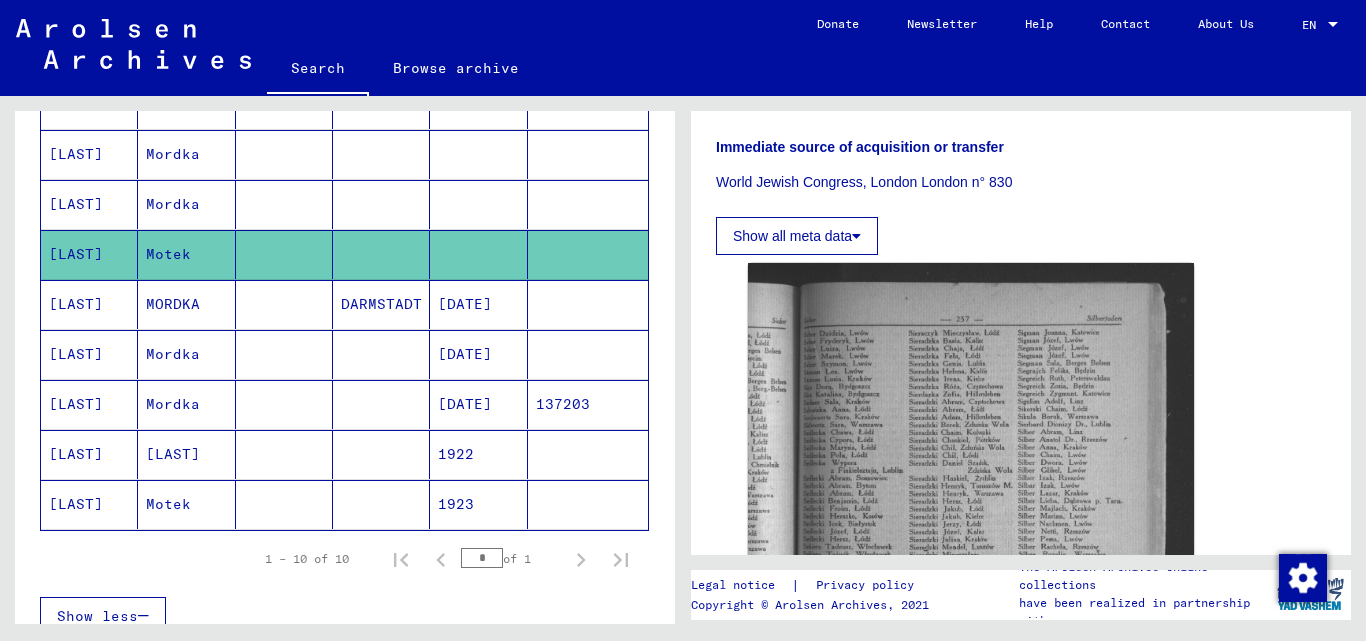 click on "[DATE]" at bounding box center [478, 454] 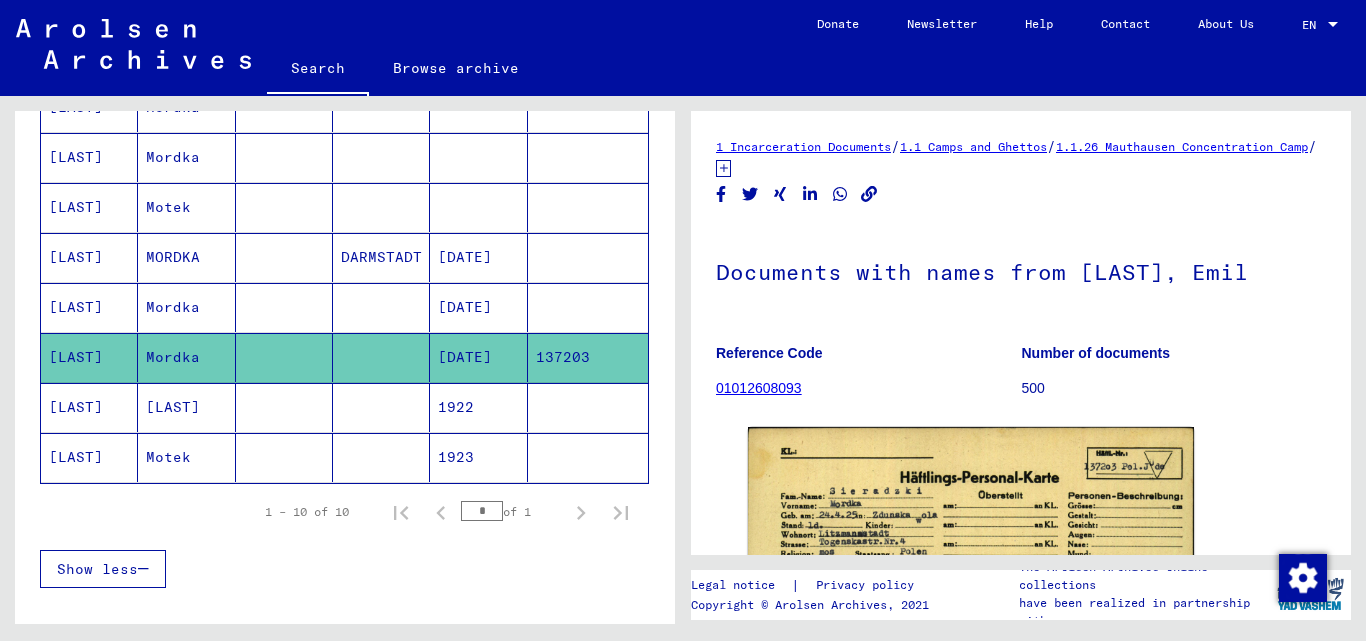 scroll, scrollTop: 425, scrollLeft: 0, axis: vertical 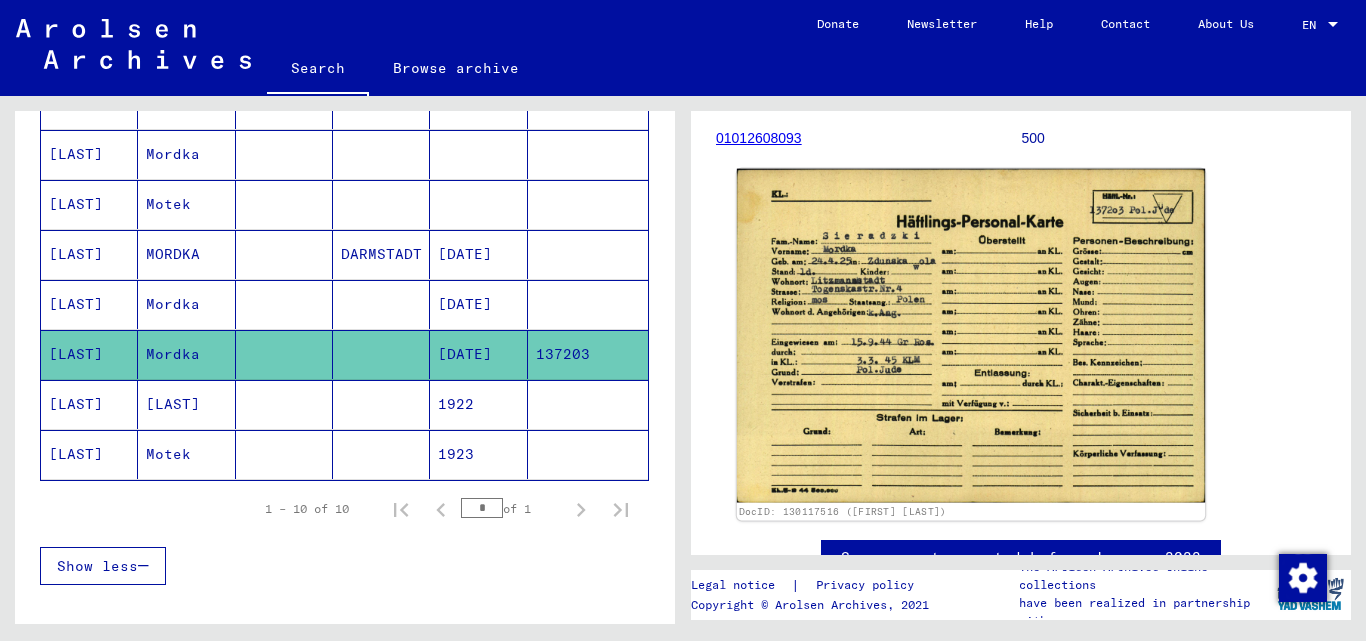 click 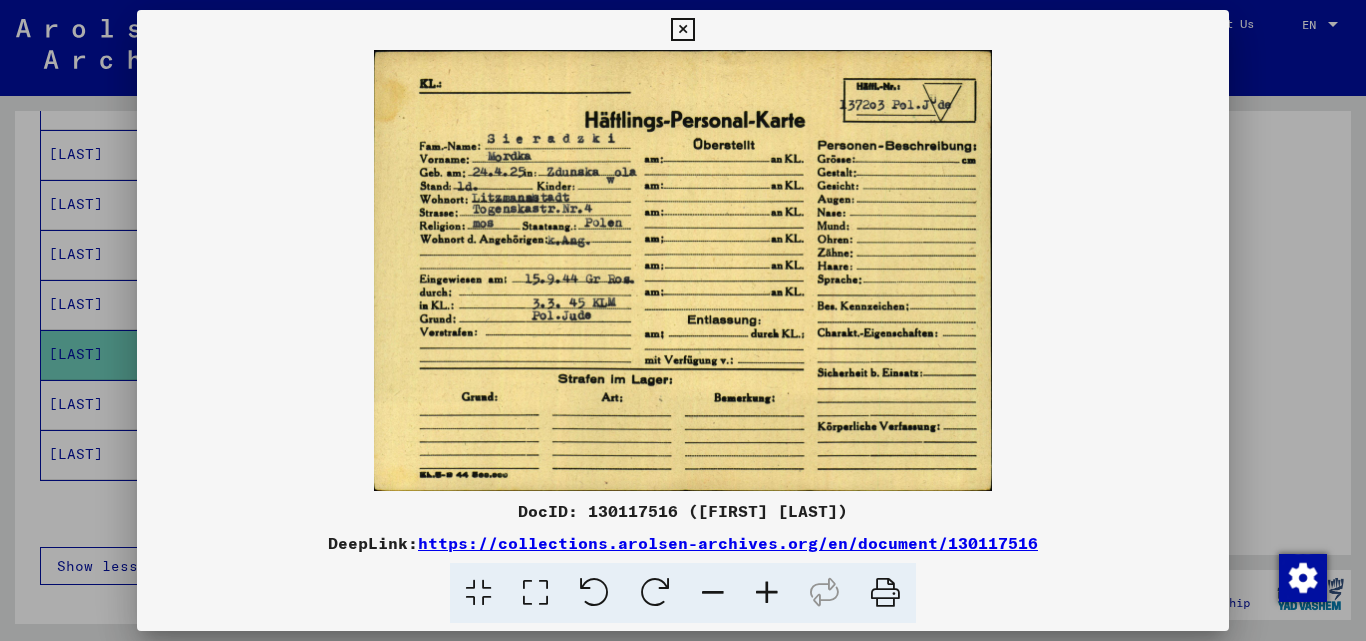 click at bounding box center (683, 320) 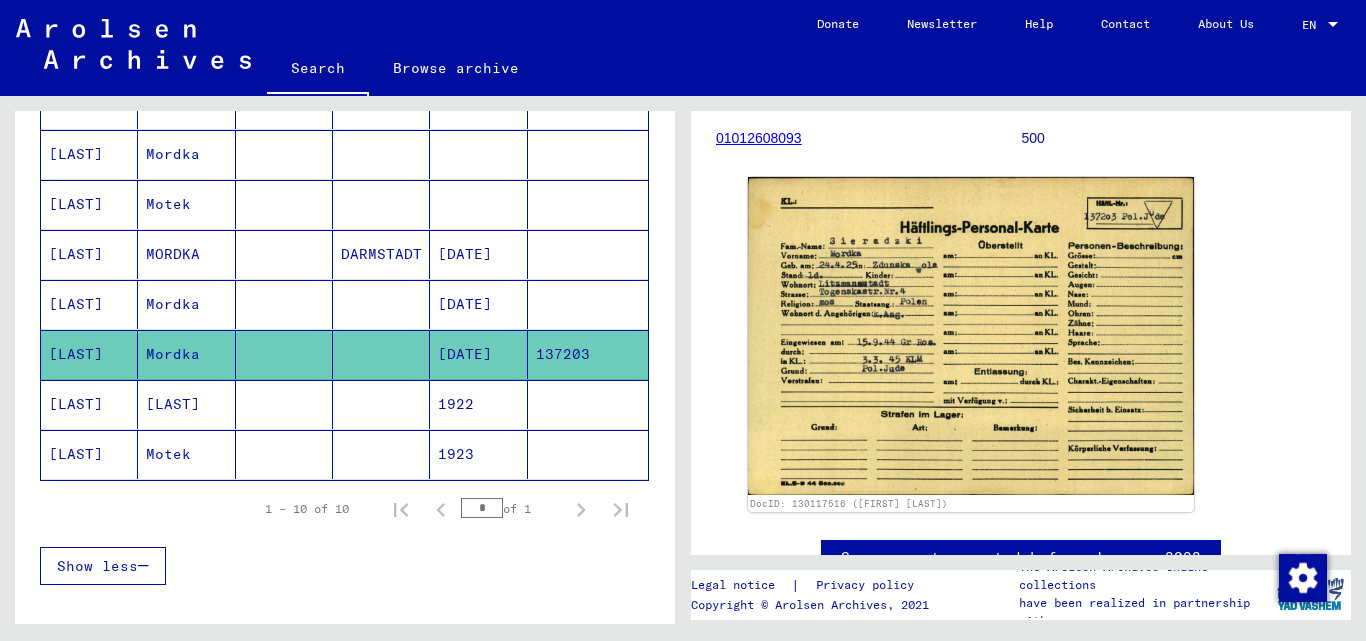 click at bounding box center (381, 454) 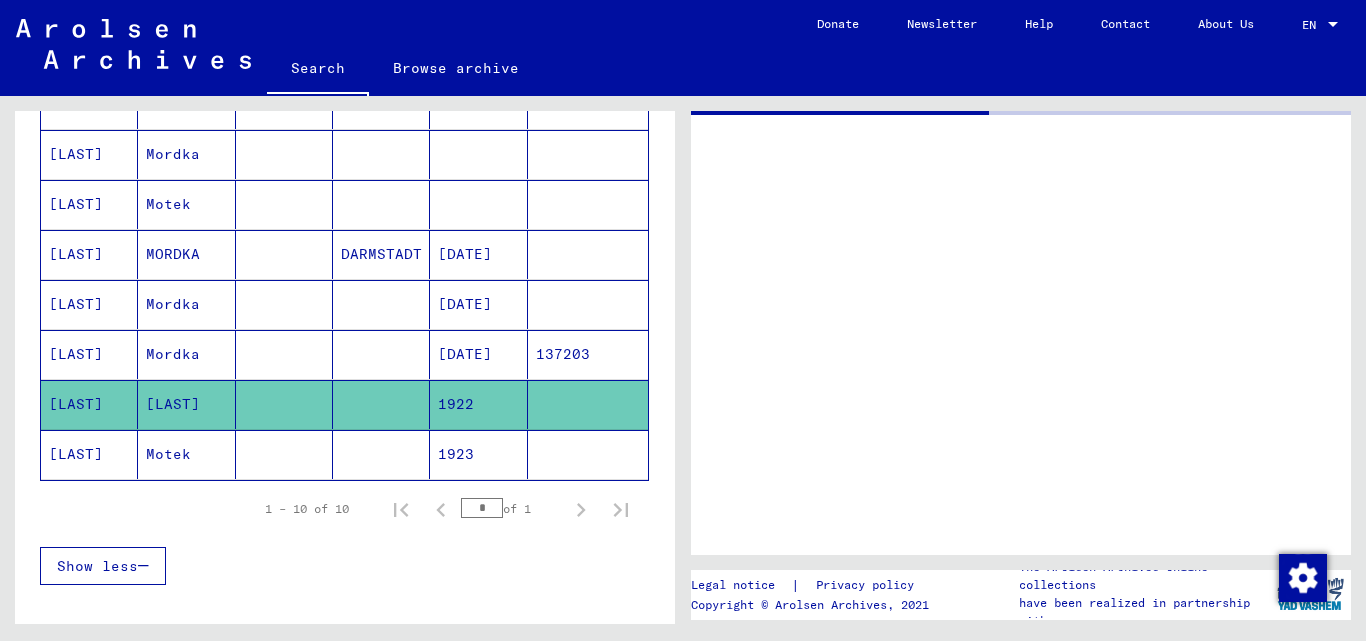 scroll, scrollTop: 0, scrollLeft: 0, axis: both 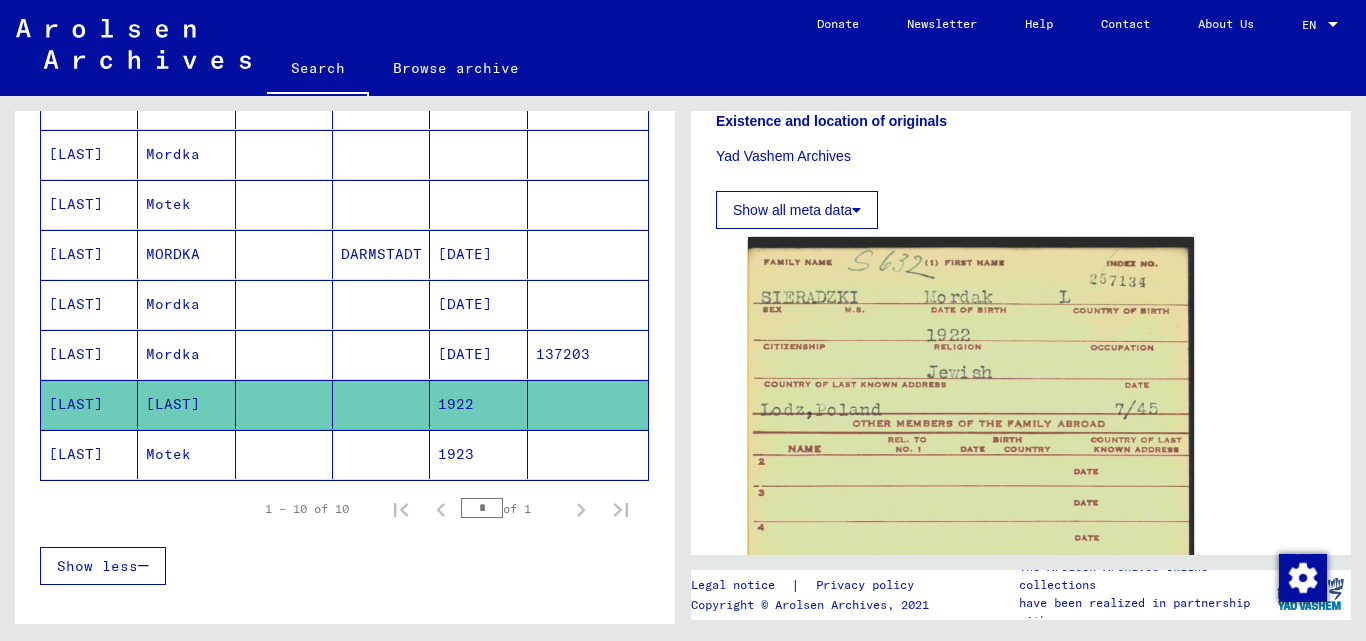 click 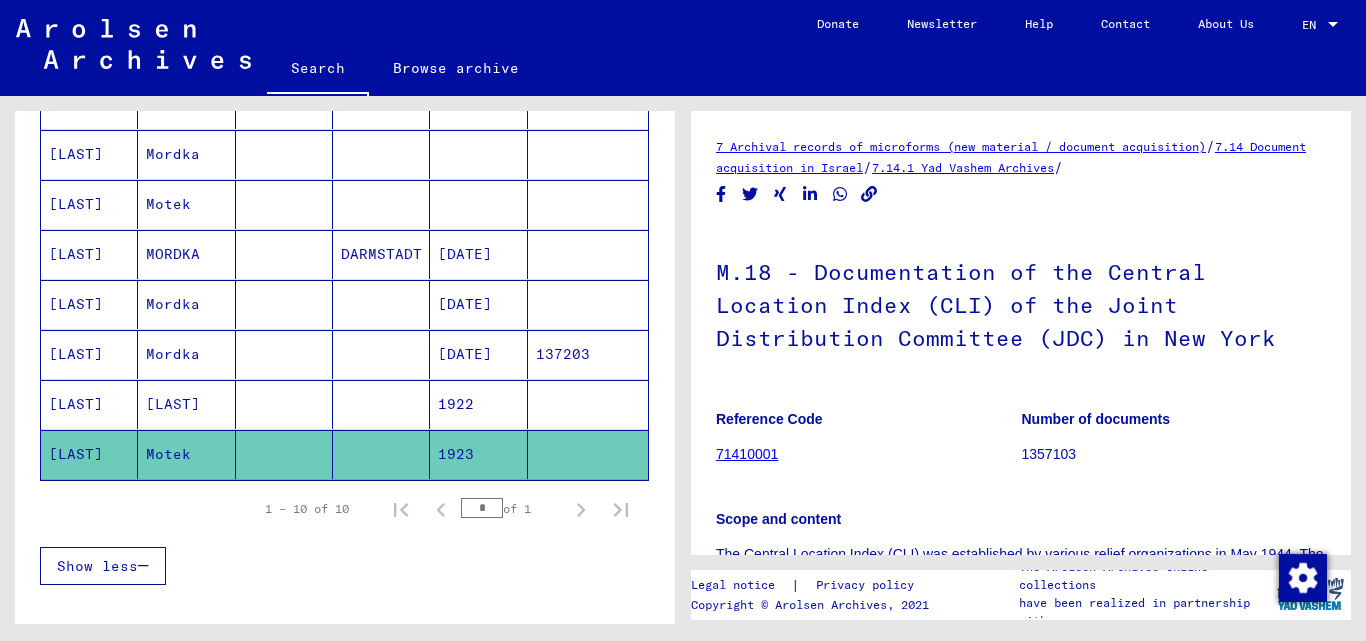 scroll, scrollTop: 0, scrollLeft: 0, axis: both 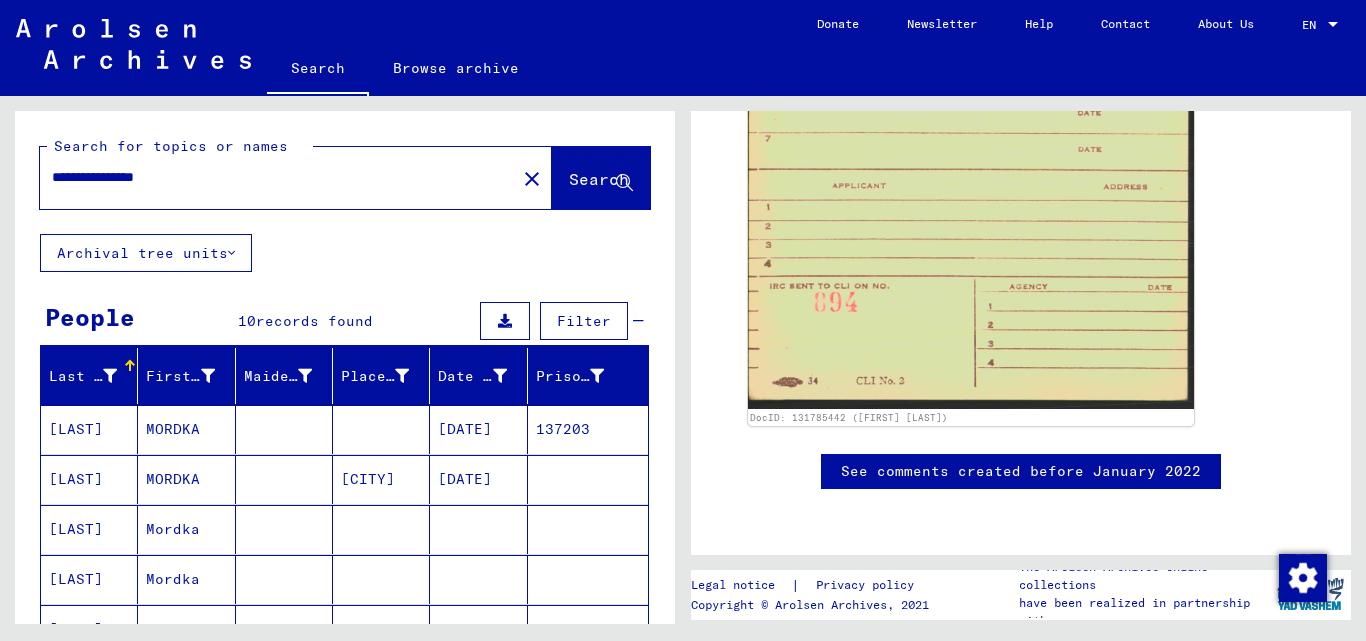 drag, startPoint x: 105, startPoint y: 185, endPoint x: 0, endPoint y: 179, distance: 105.17129 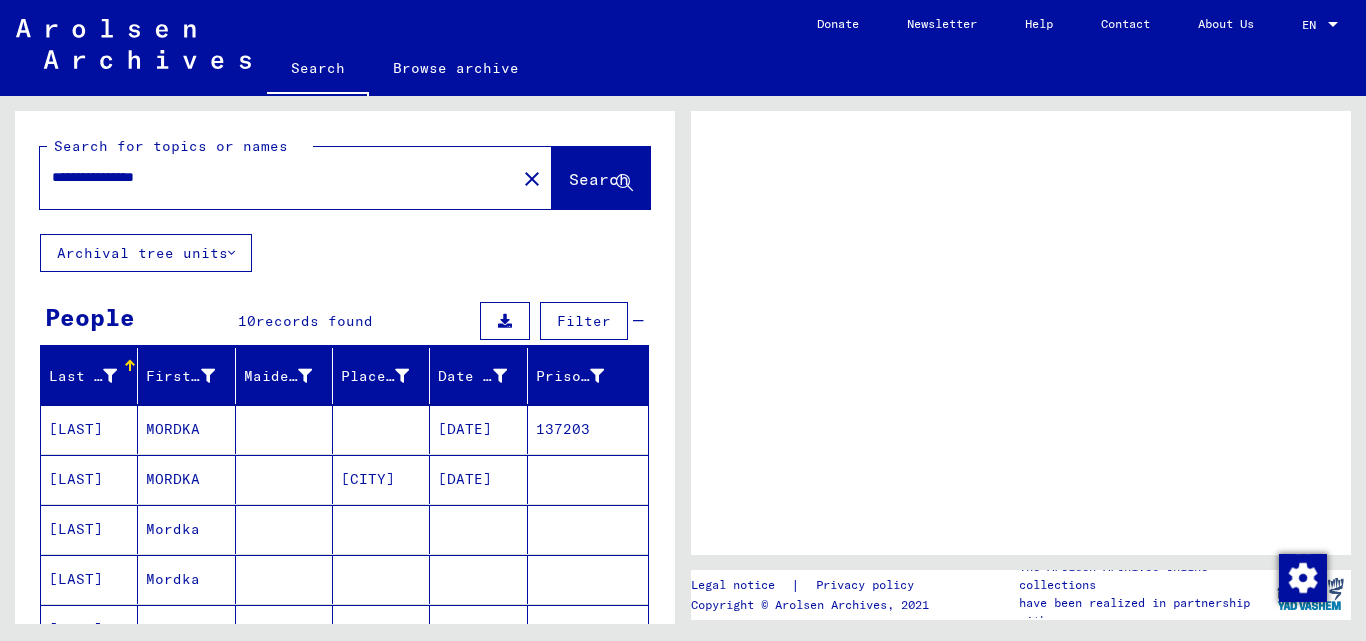 scroll, scrollTop: 0, scrollLeft: 0, axis: both 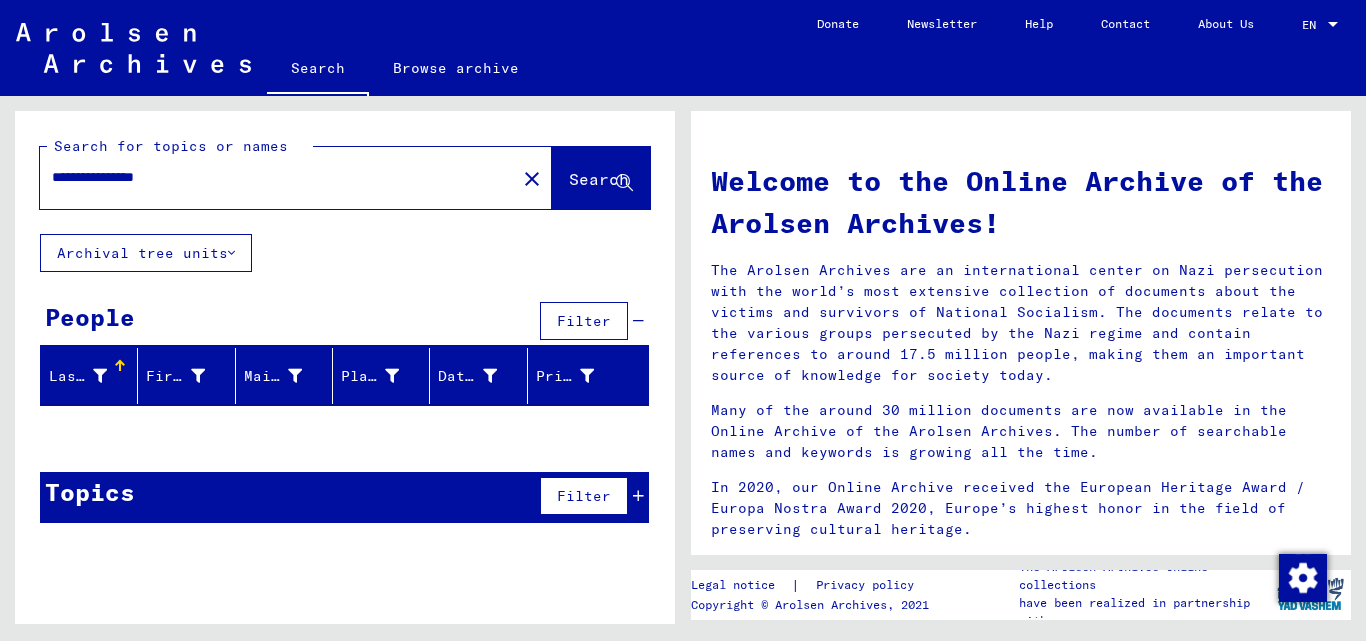 click on "**********" at bounding box center (272, 177) 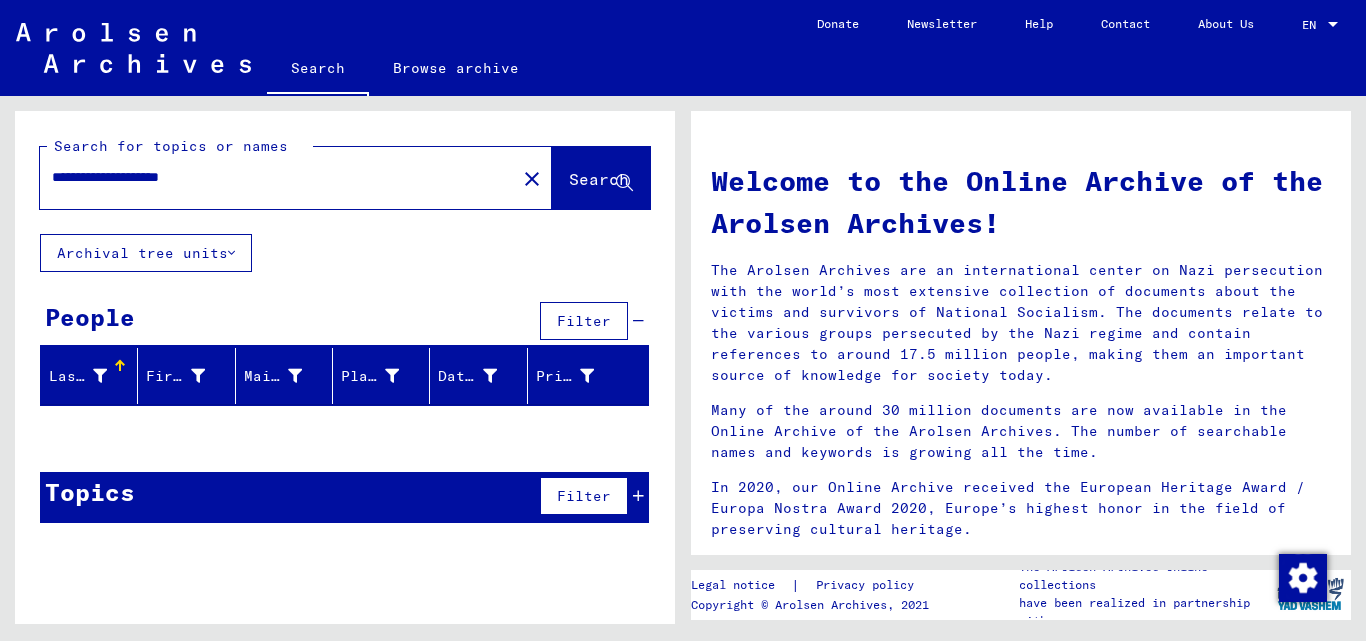 click on "**********" at bounding box center (272, 177) 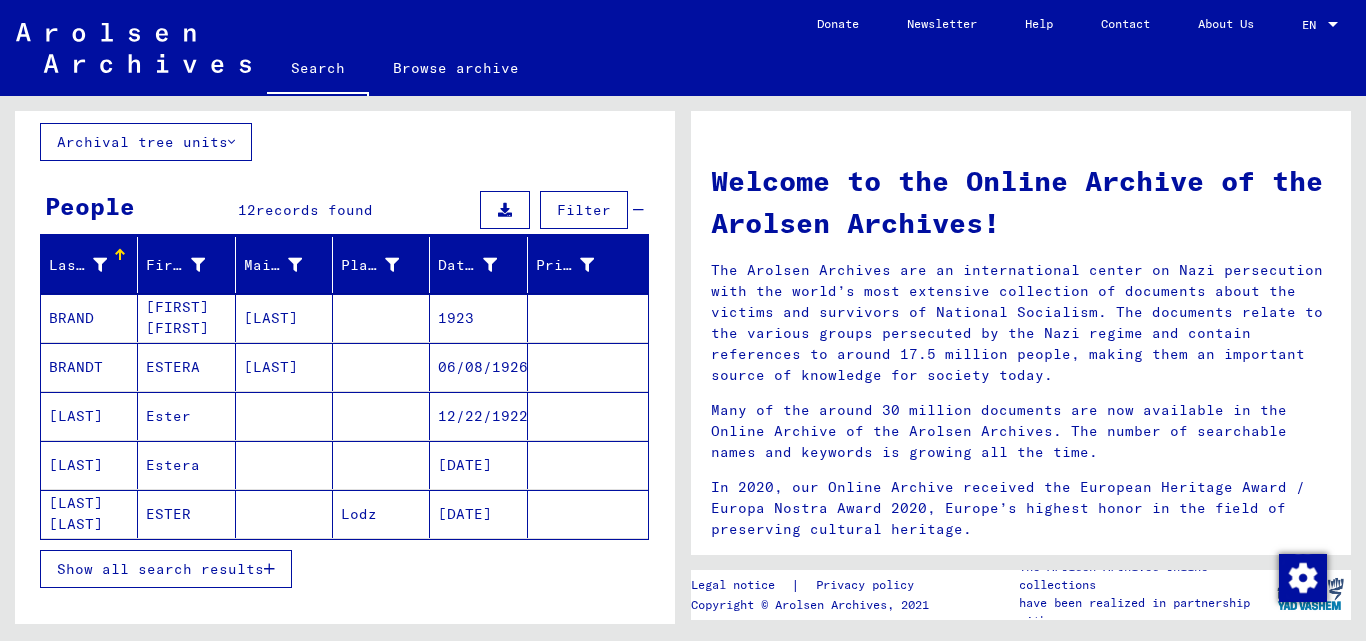 scroll, scrollTop: 125, scrollLeft: 0, axis: vertical 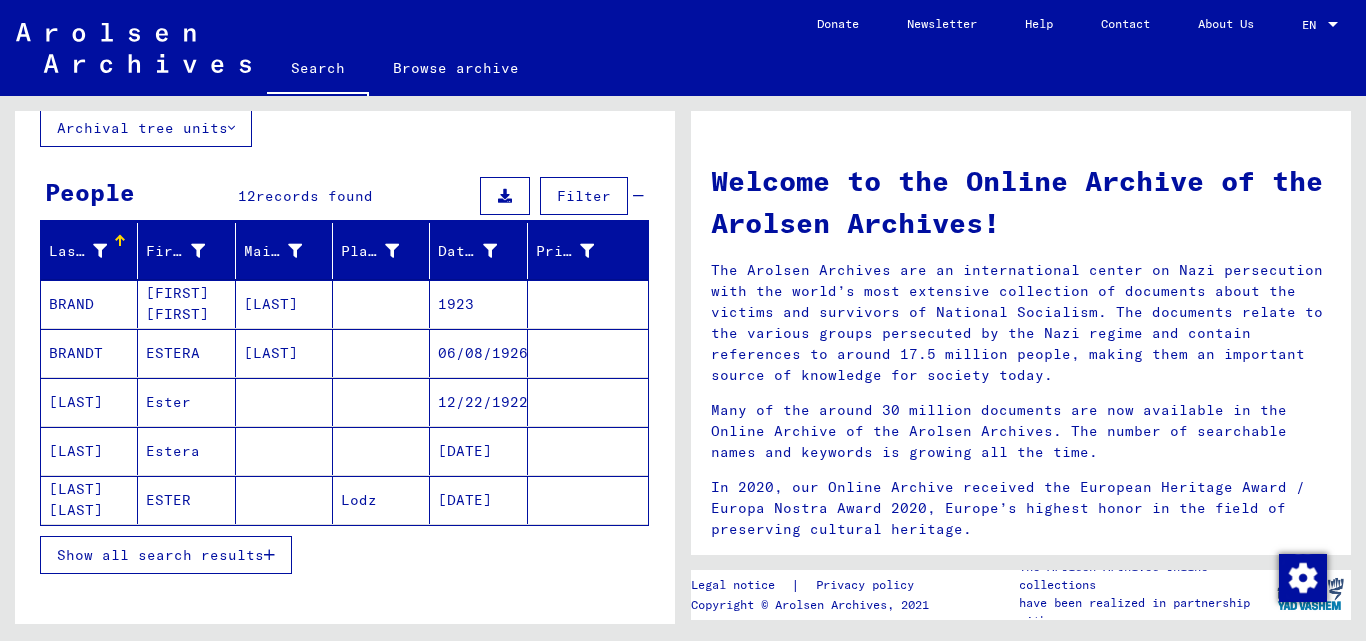 click on "Show all search results" at bounding box center [166, 555] 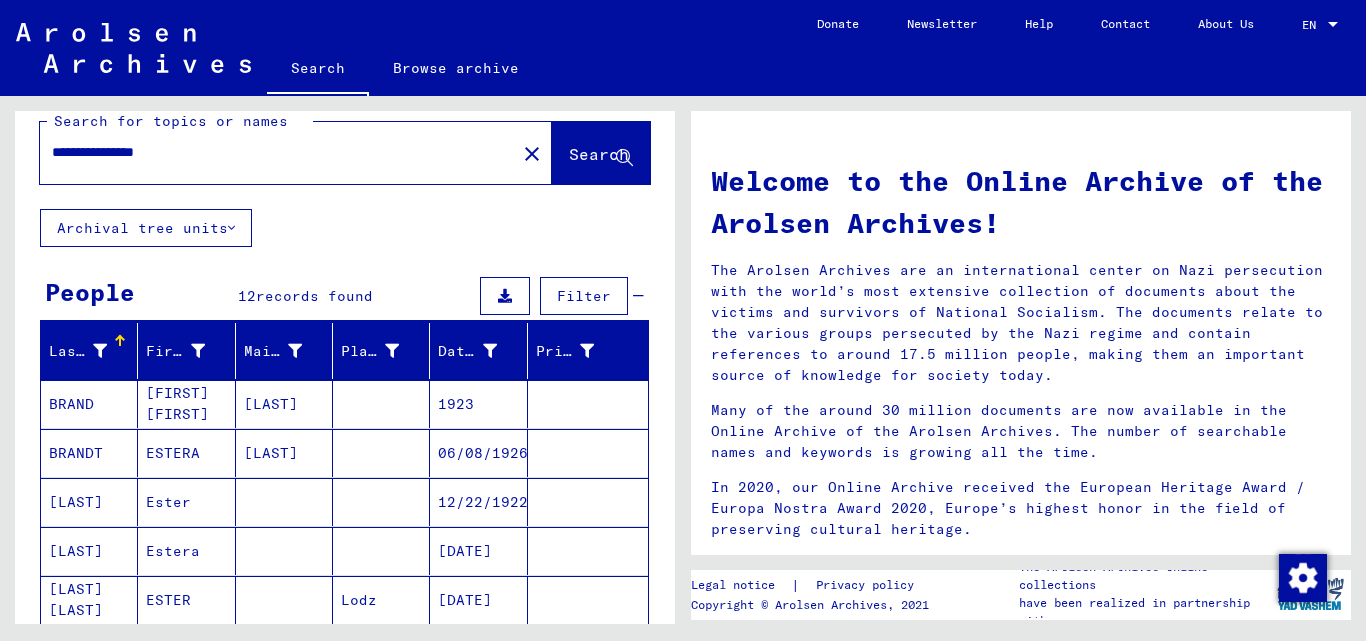 scroll, scrollTop: 0, scrollLeft: 0, axis: both 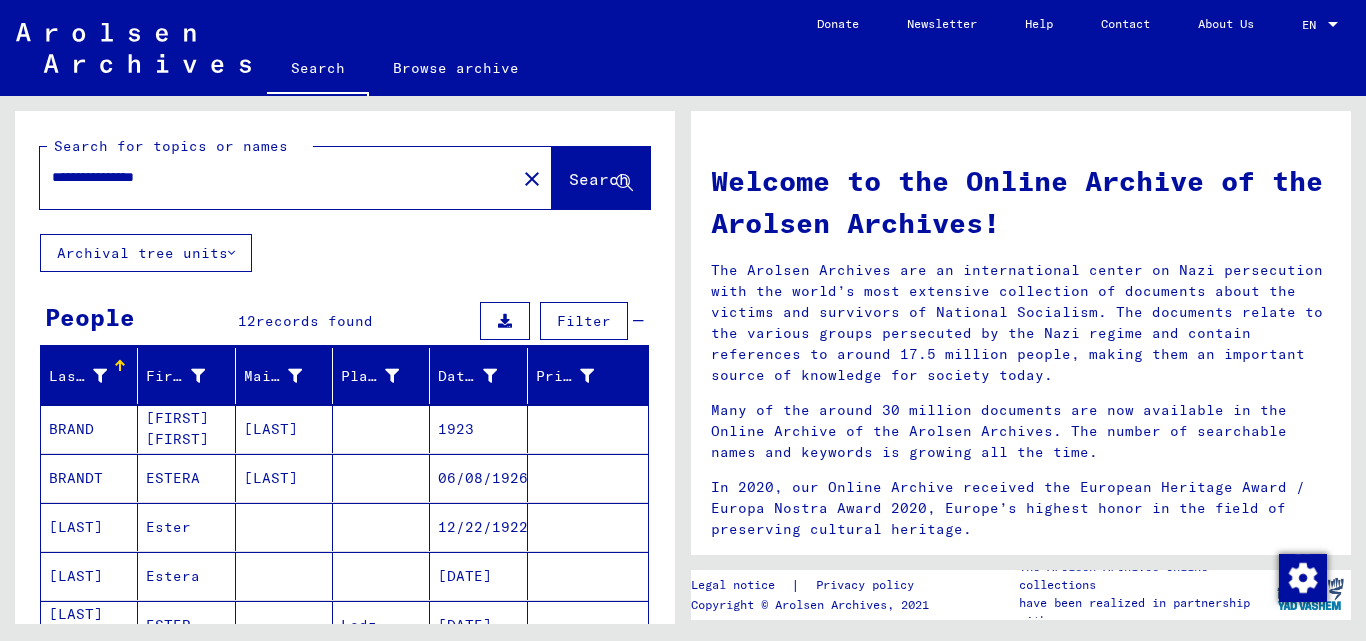 drag, startPoint x: 54, startPoint y: 176, endPoint x: 0, endPoint y: 165, distance: 55.108982 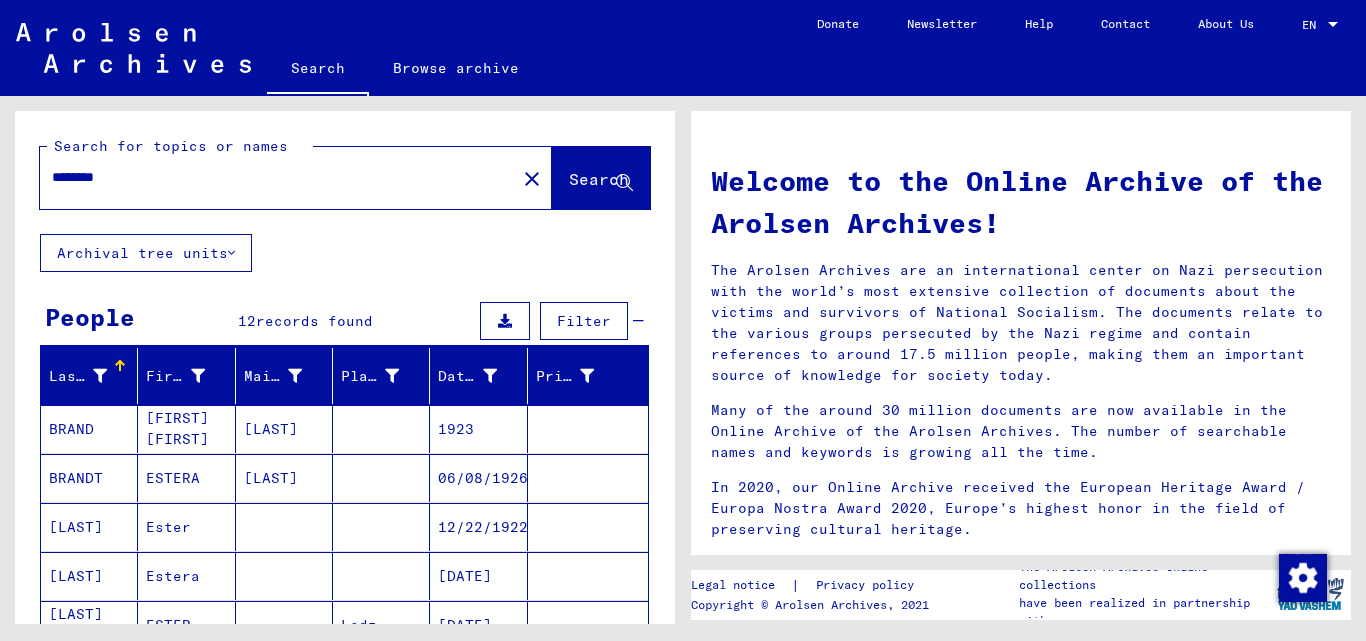 paste on "**********" 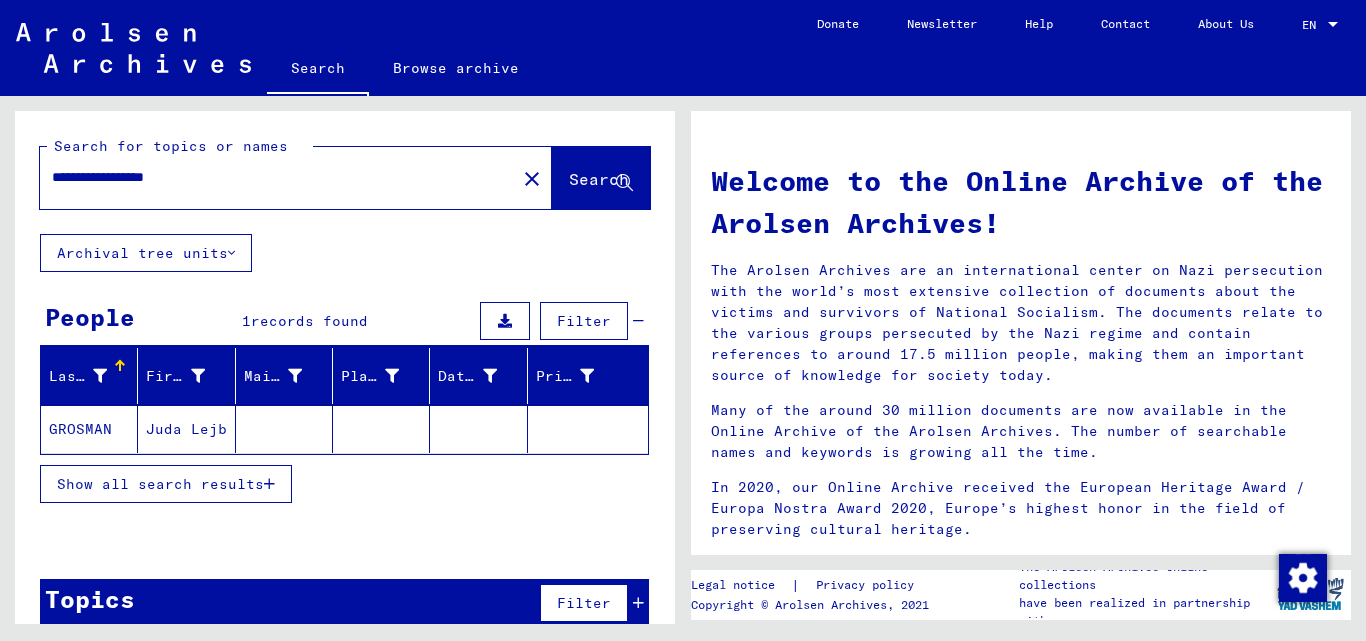 click on "Juda Lejb" 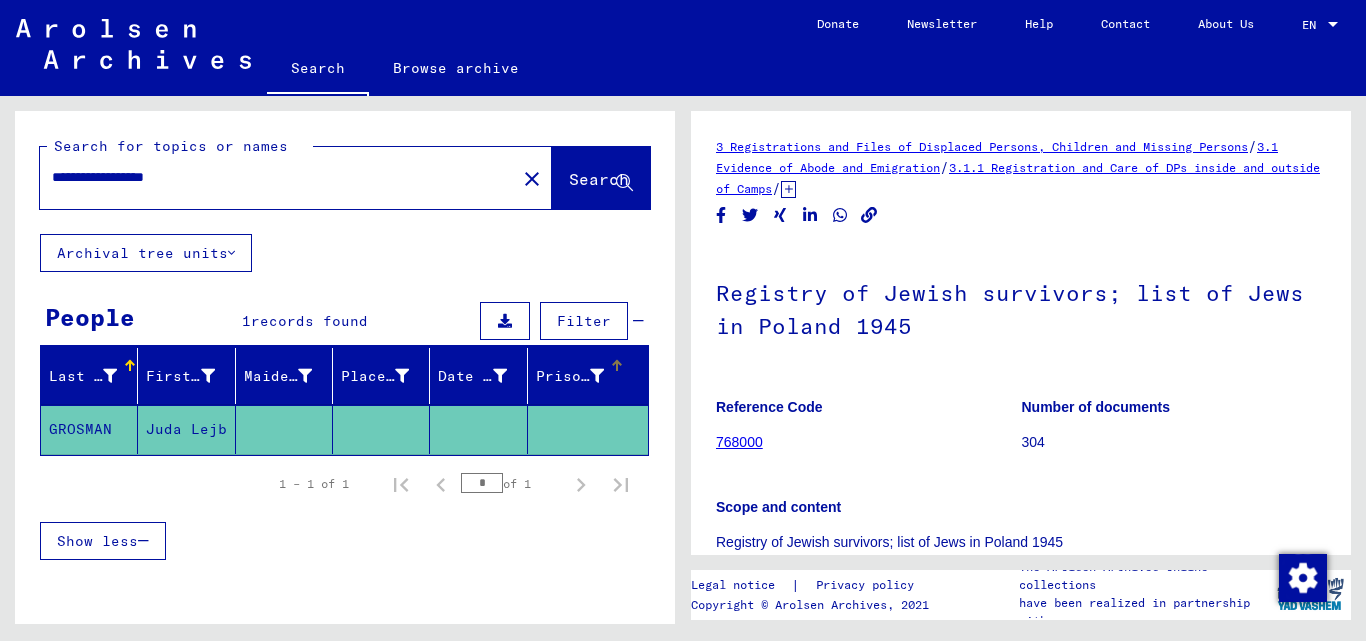 scroll, scrollTop: 0, scrollLeft: 0, axis: both 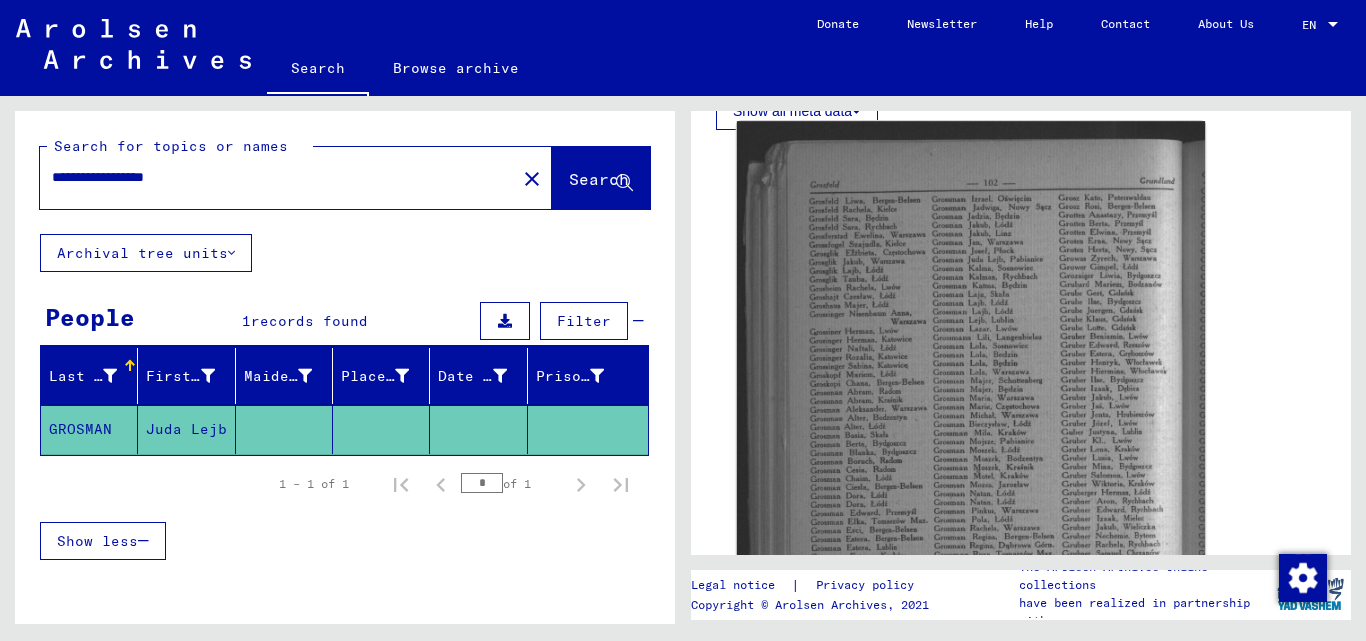 click 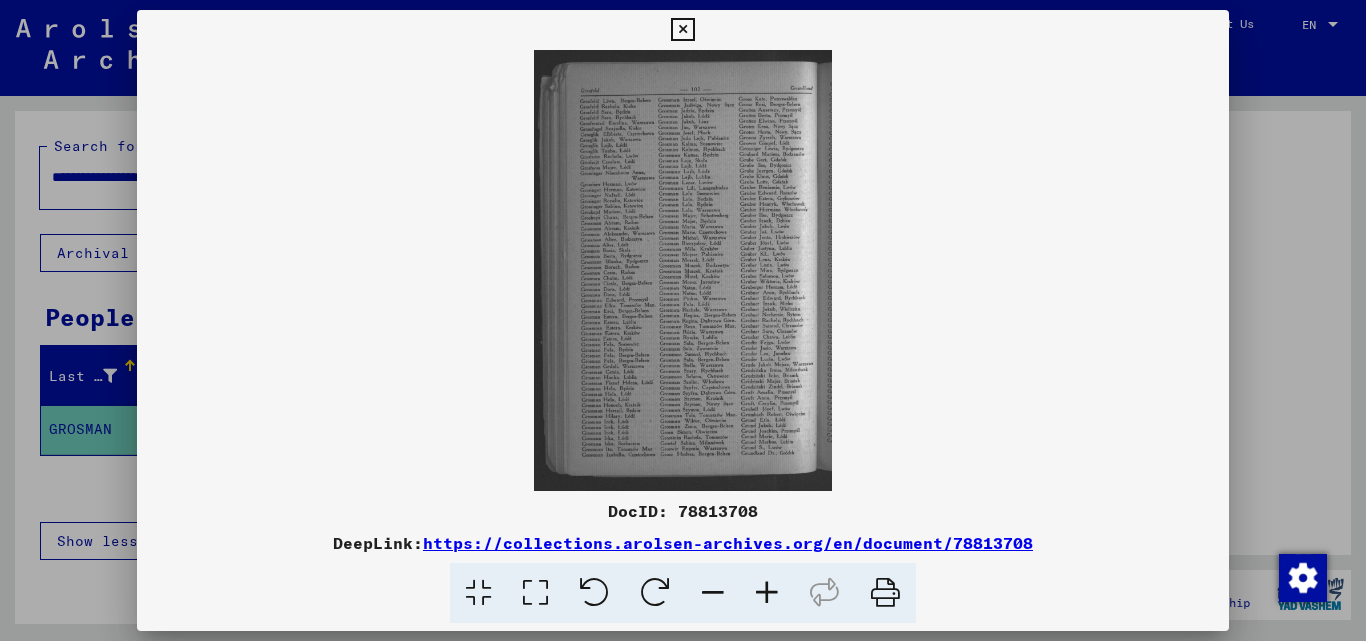 click at bounding box center [767, 593] 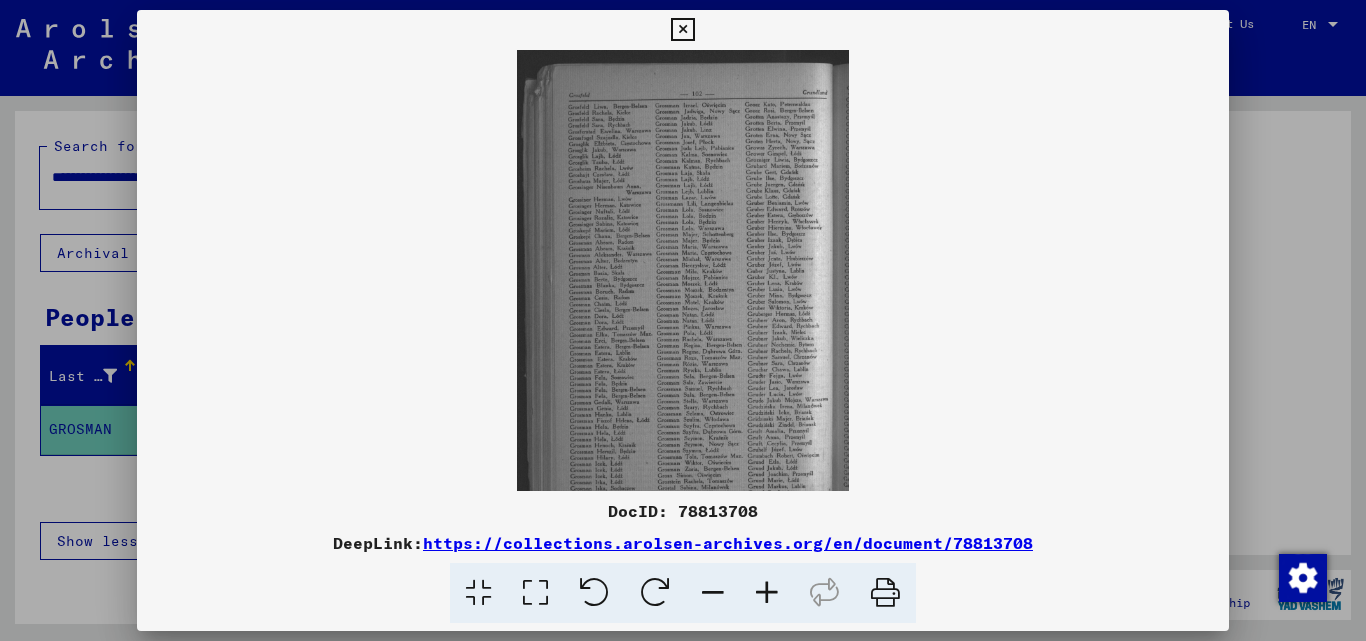 click at bounding box center (767, 593) 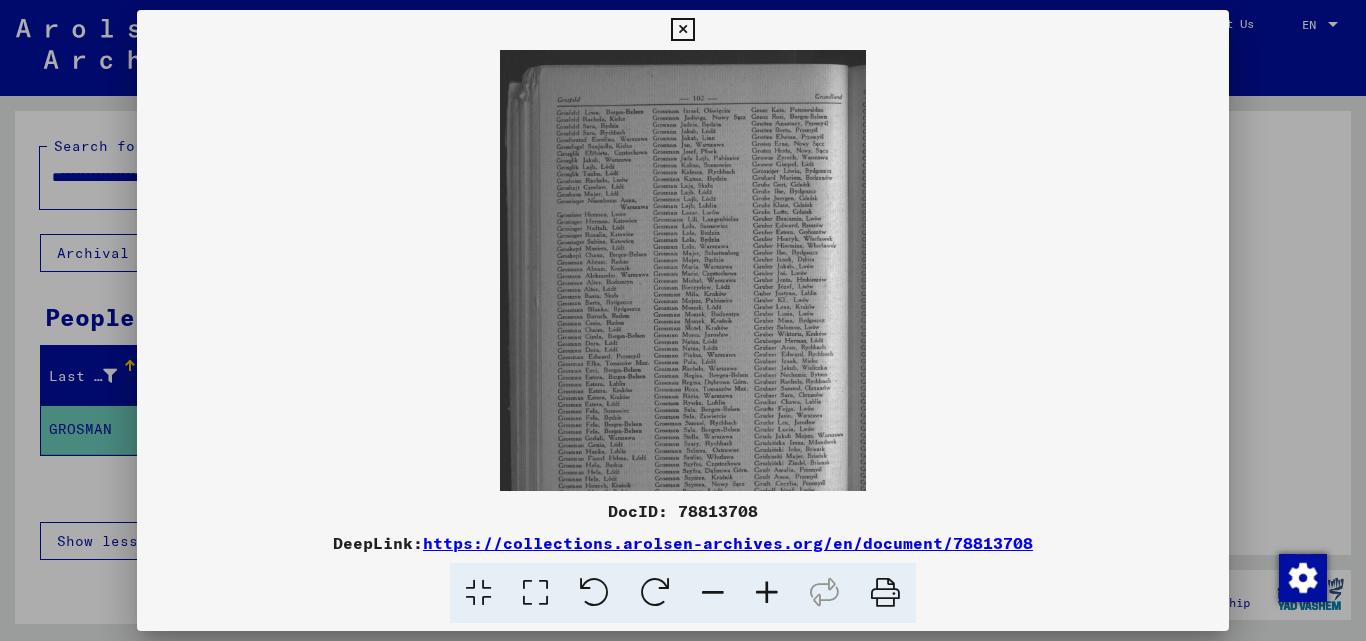 click at bounding box center [767, 593] 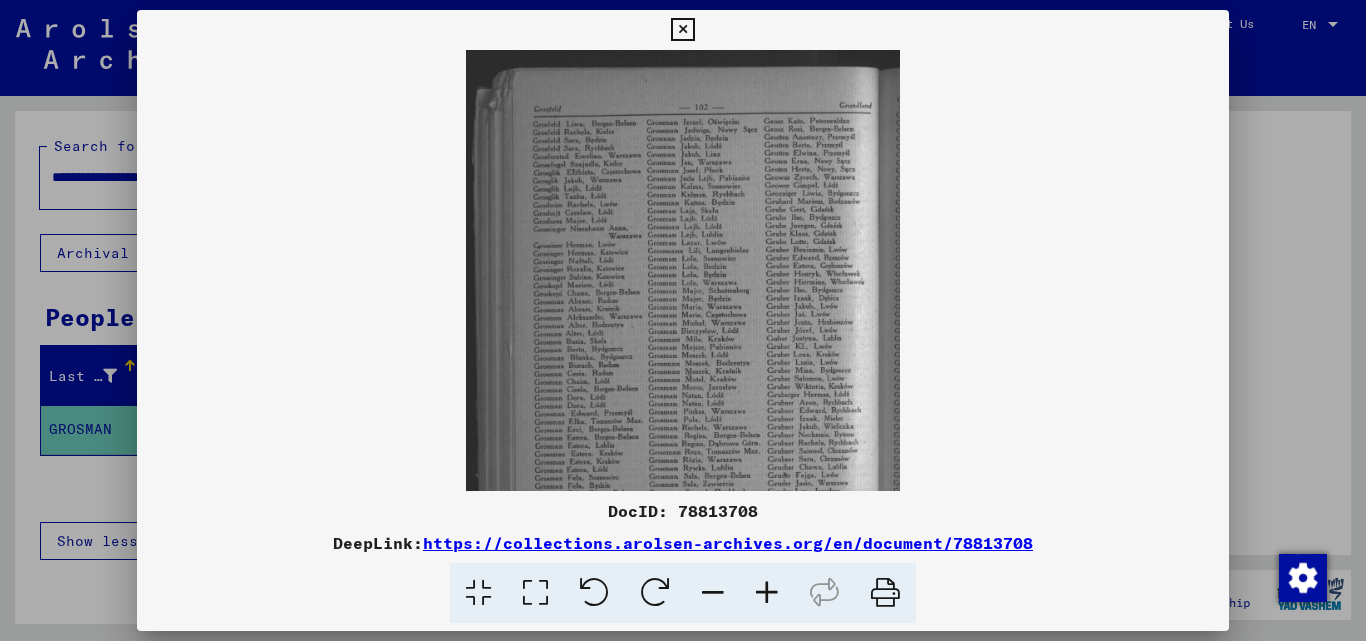 click at bounding box center (767, 593) 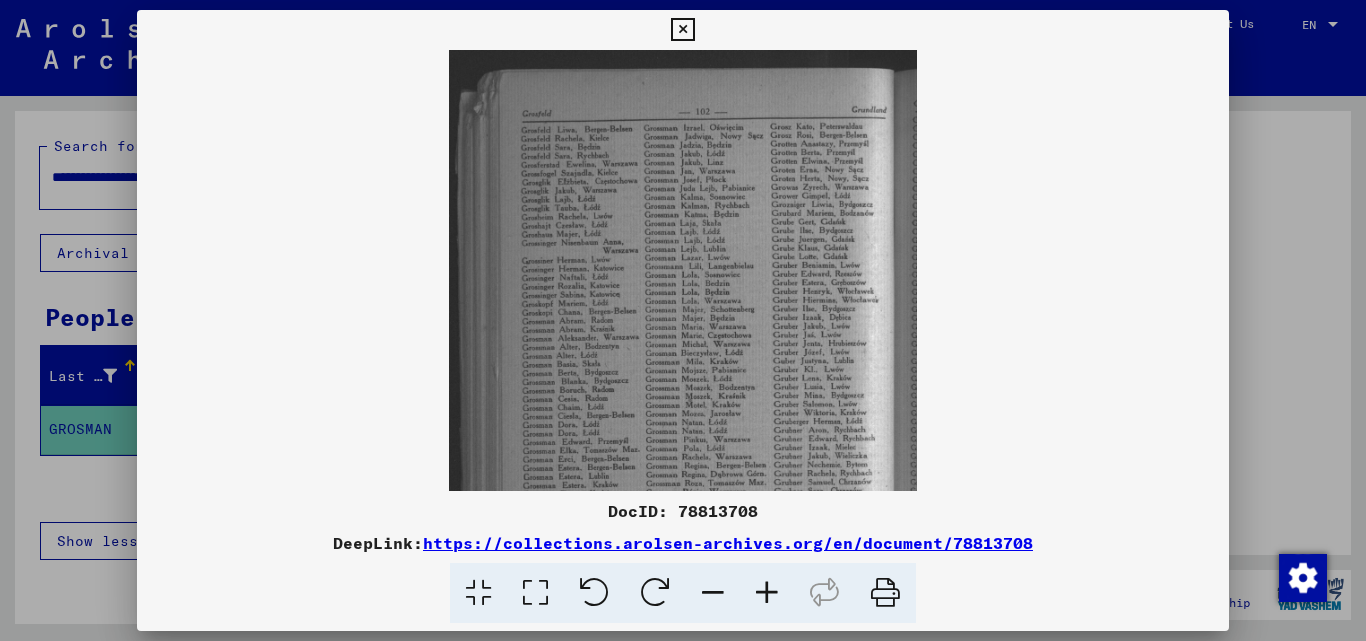 click at bounding box center [767, 593] 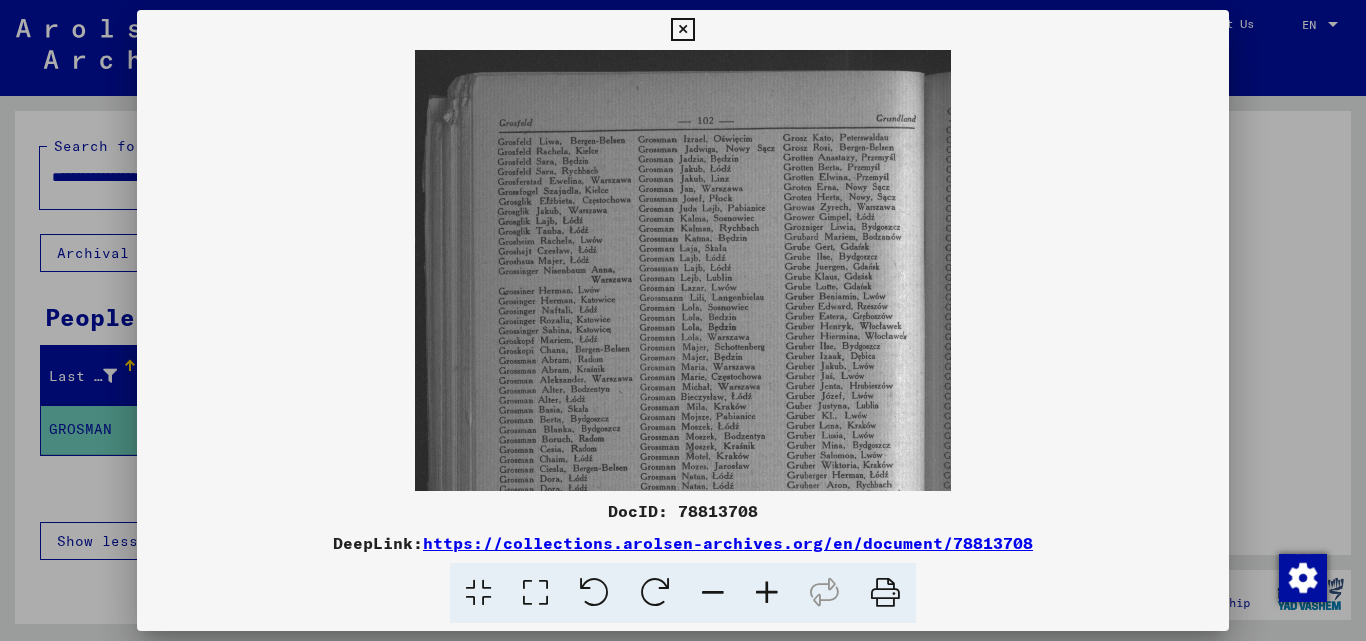 click at bounding box center [767, 593] 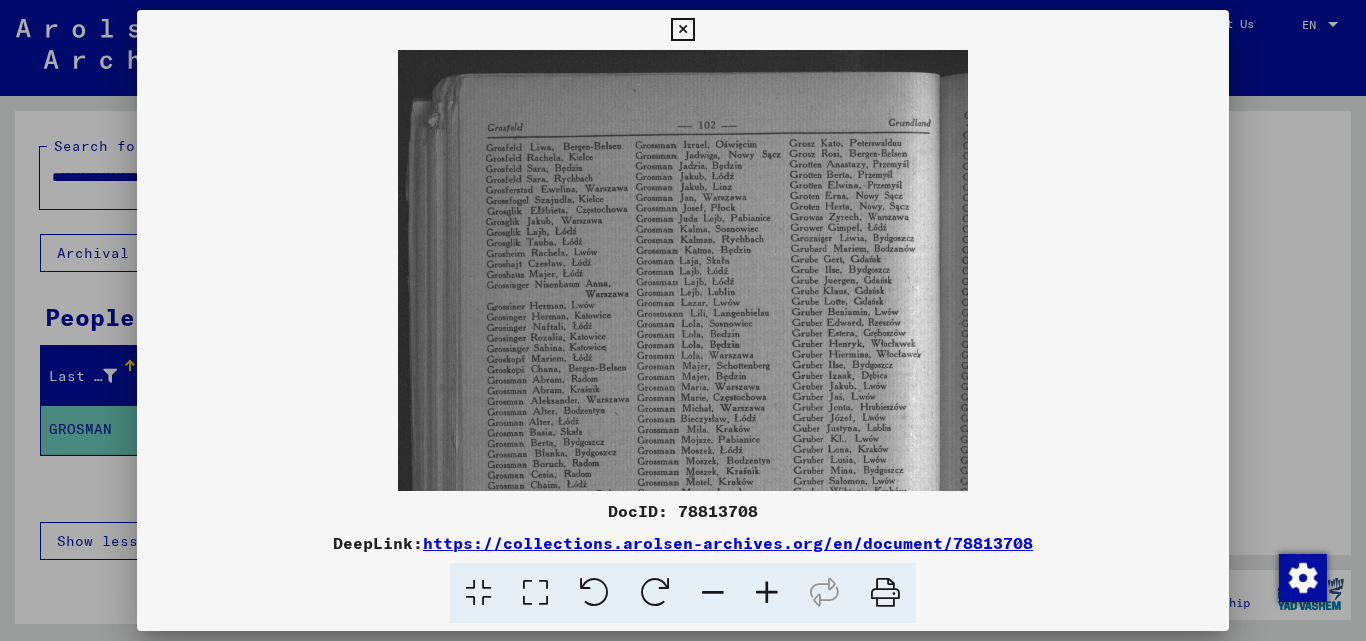 click at bounding box center (767, 593) 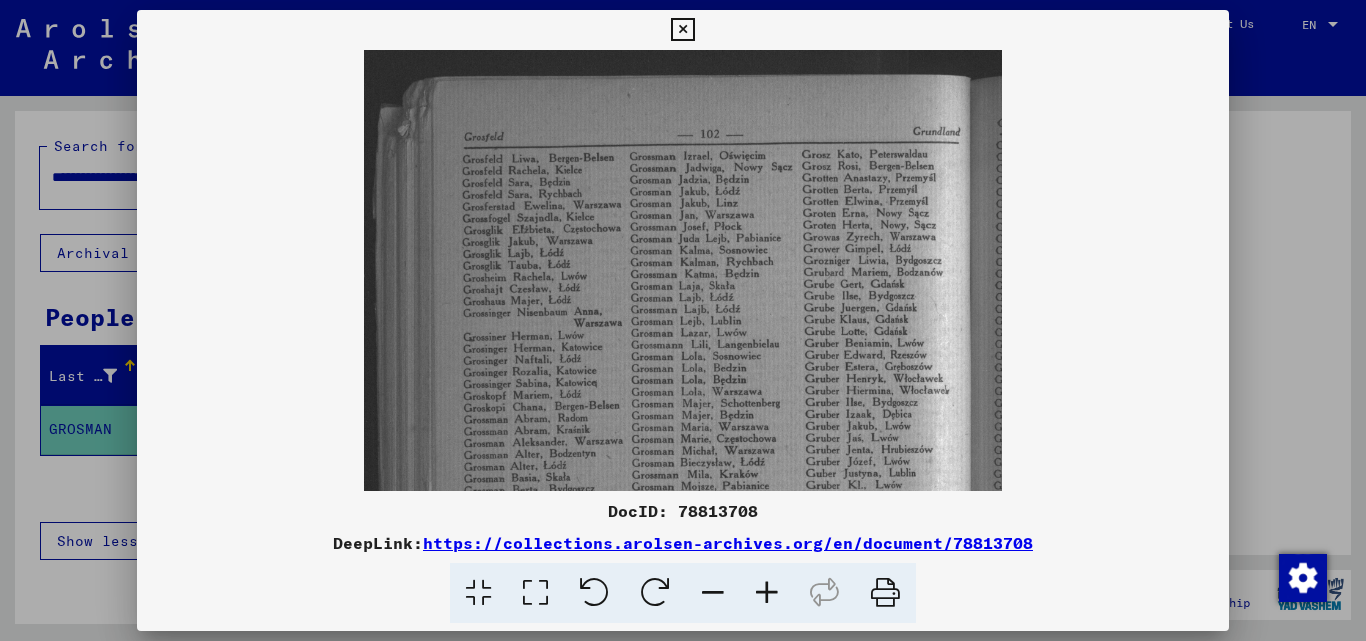 click at bounding box center (767, 593) 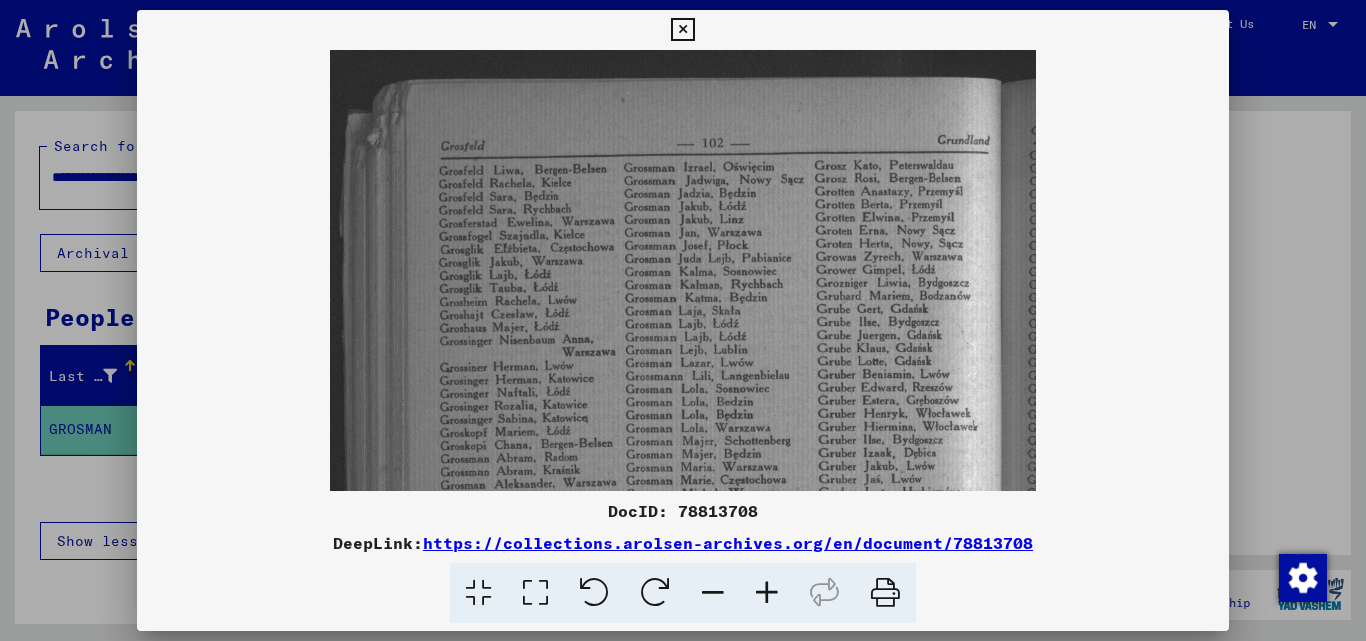 click at bounding box center (767, 593) 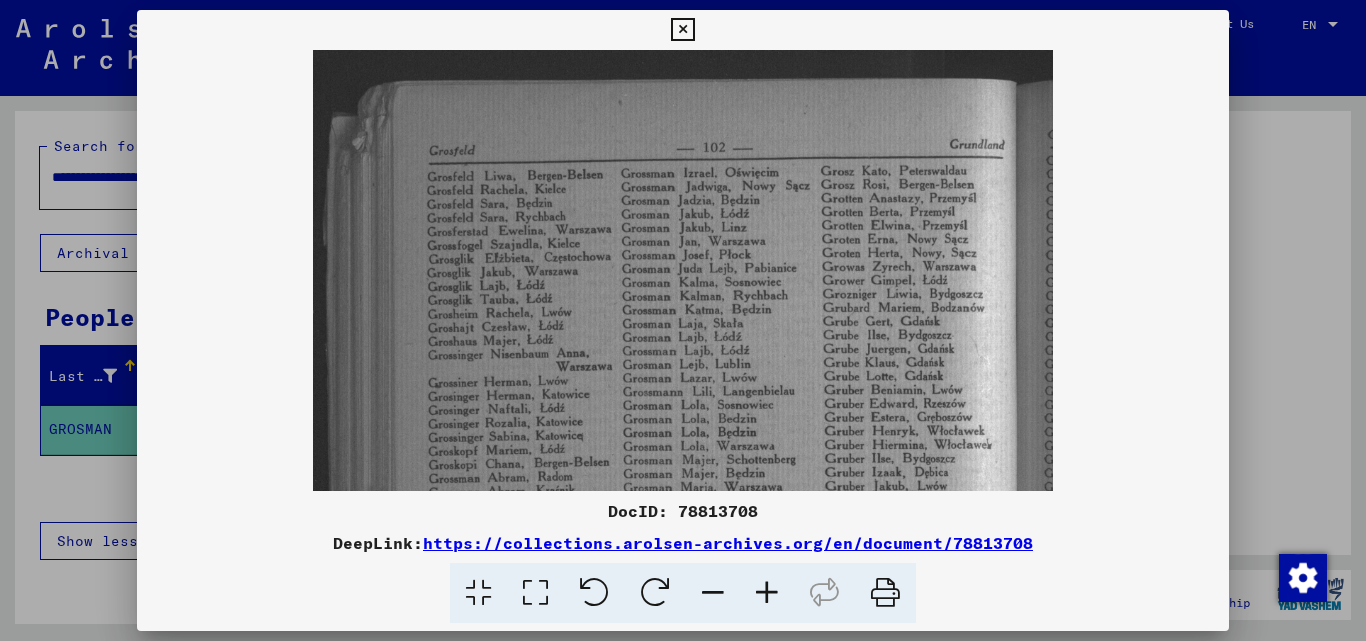 click at bounding box center [767, 593] 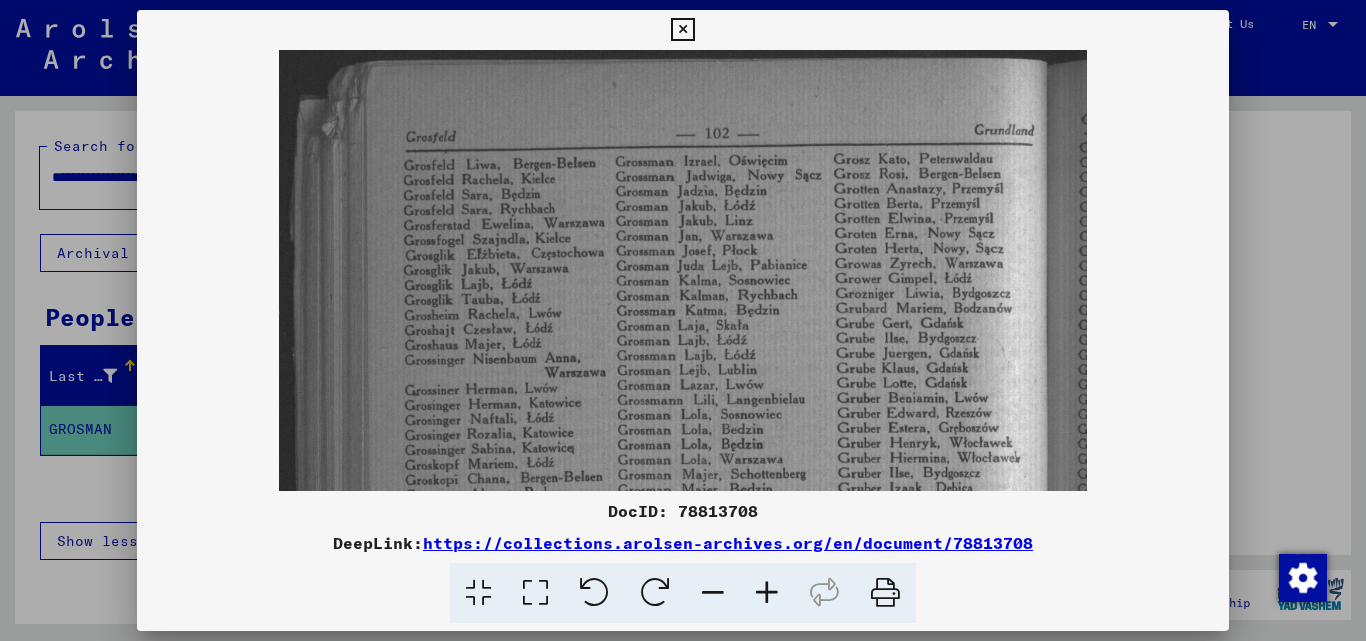 scroll, scrollTop: 25, scrollLeft: 0, axis: vertical 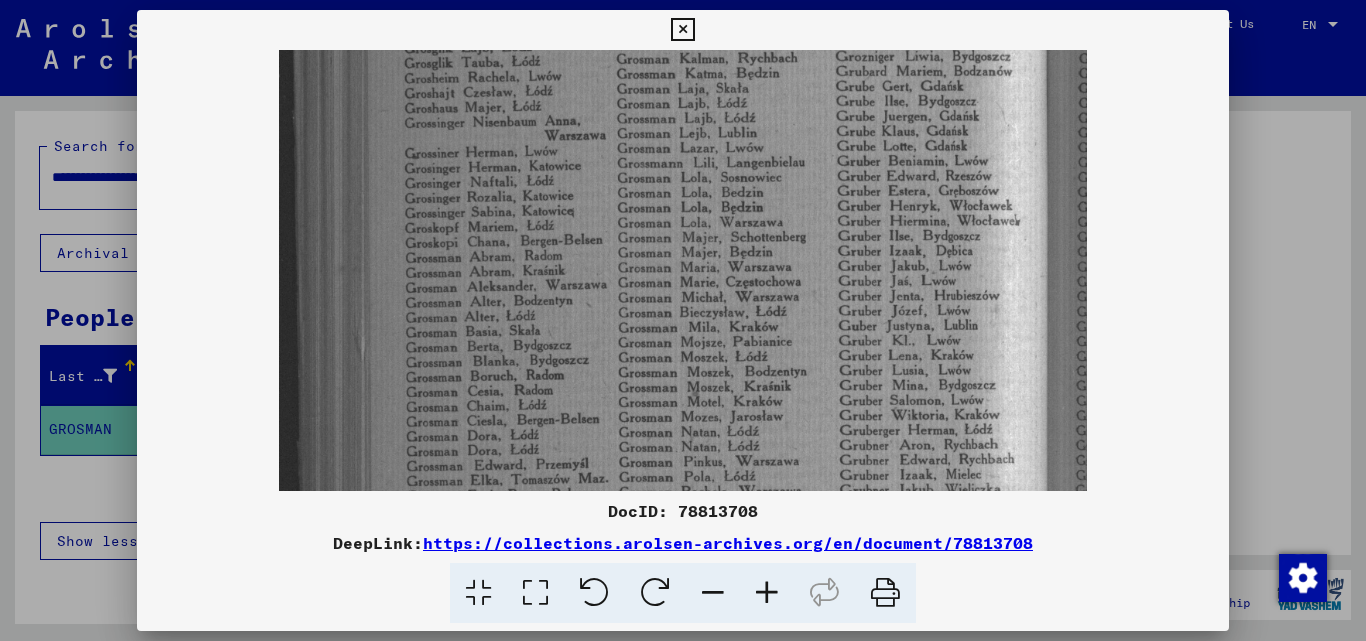drag, startPoint x: 850, startPoint y: 416, endPoint x: 783, endPoint y: 162, distance: 262.68802 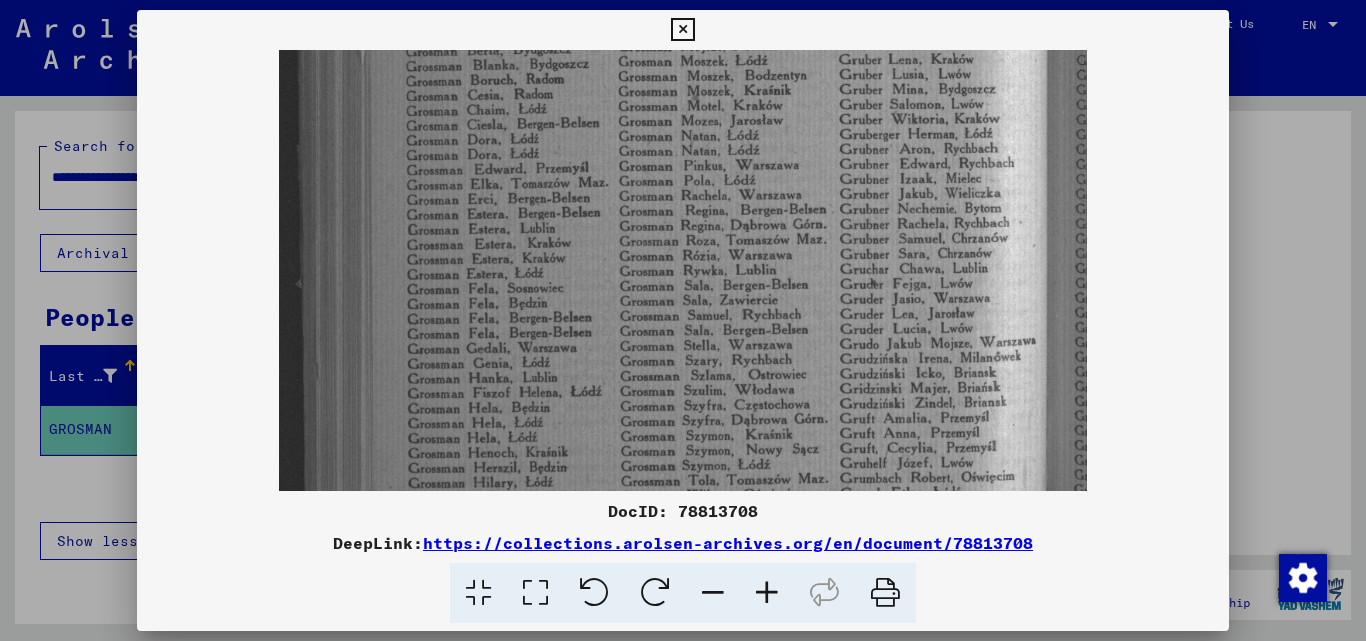drag, startPoint x: 790, startPoint y: 357, endPoint x: 735, endPoint y: 57, distance: 305 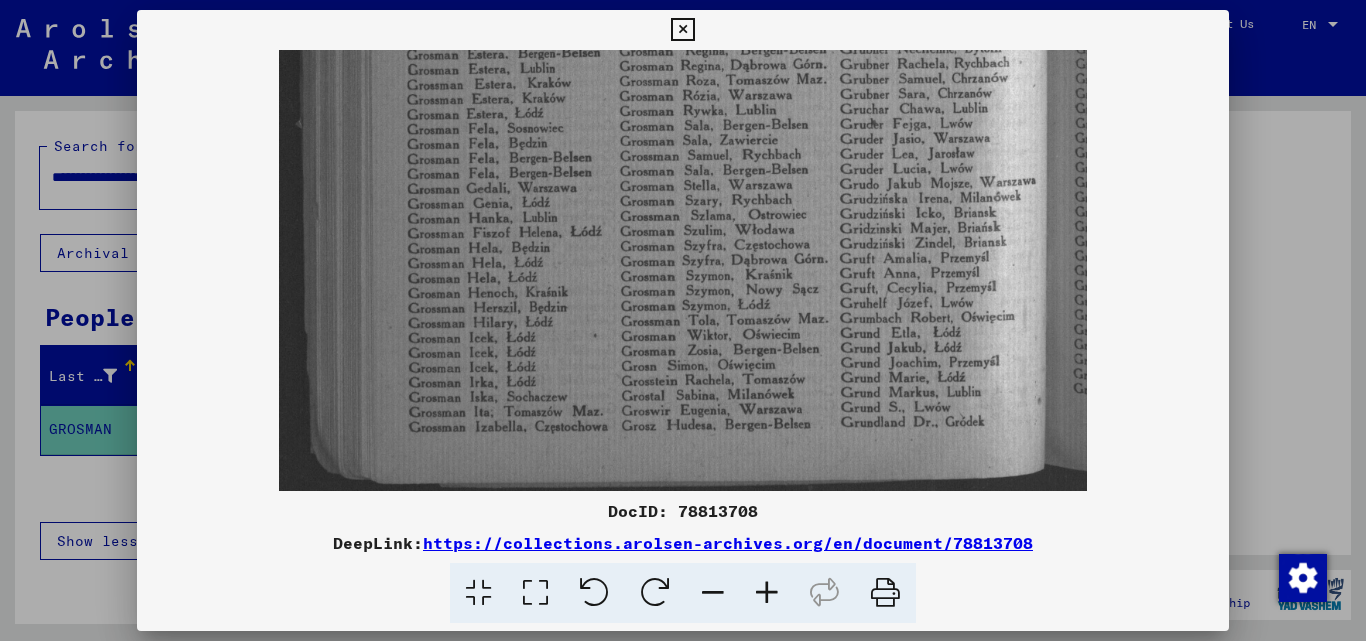 scroll, scrollTop: 750, scrollLeft: 0, axis: vertical 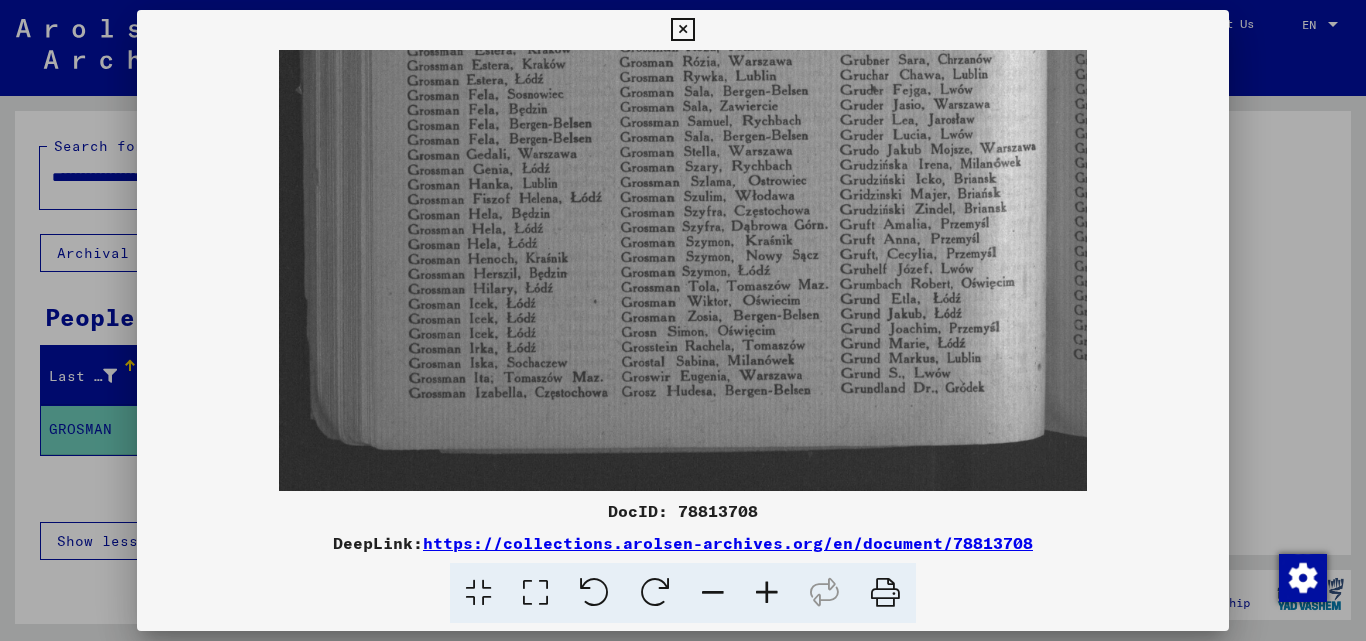 drag, startPoint x: 712, startPoint y: 312, endPoint x: 668, endPoint y: -28, distance: 342.83524 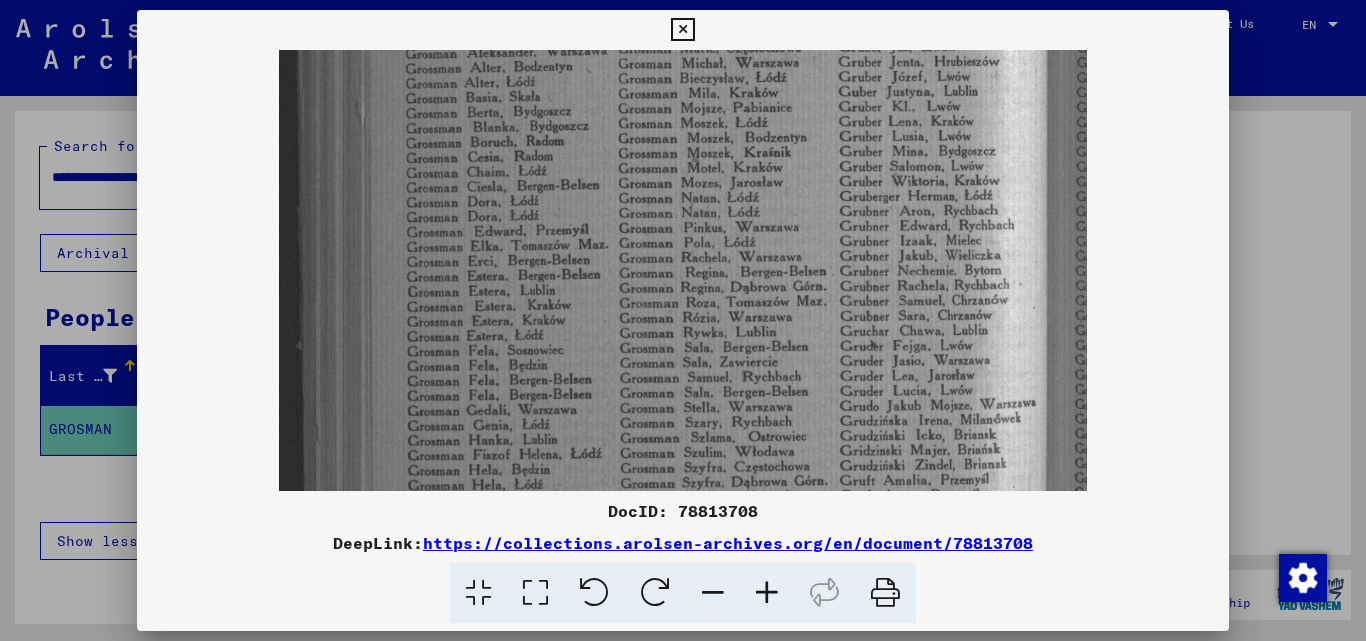 drag, startPoint x: 832, startPoint y: 133, endPoint x: 784, endPoint y: 379, distance: 250.63918 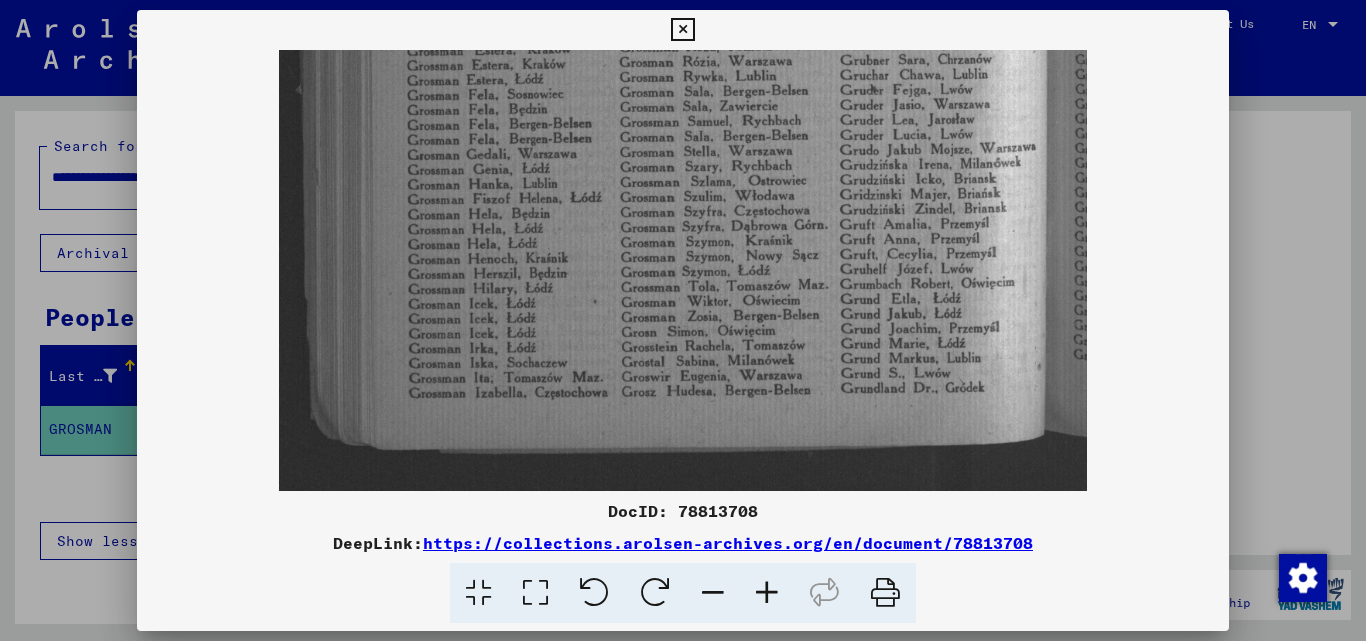 drag, startPoint x: 821, startPoint y: 295, endPoint x: 734, endPoint y: -87, distance: 391.78183 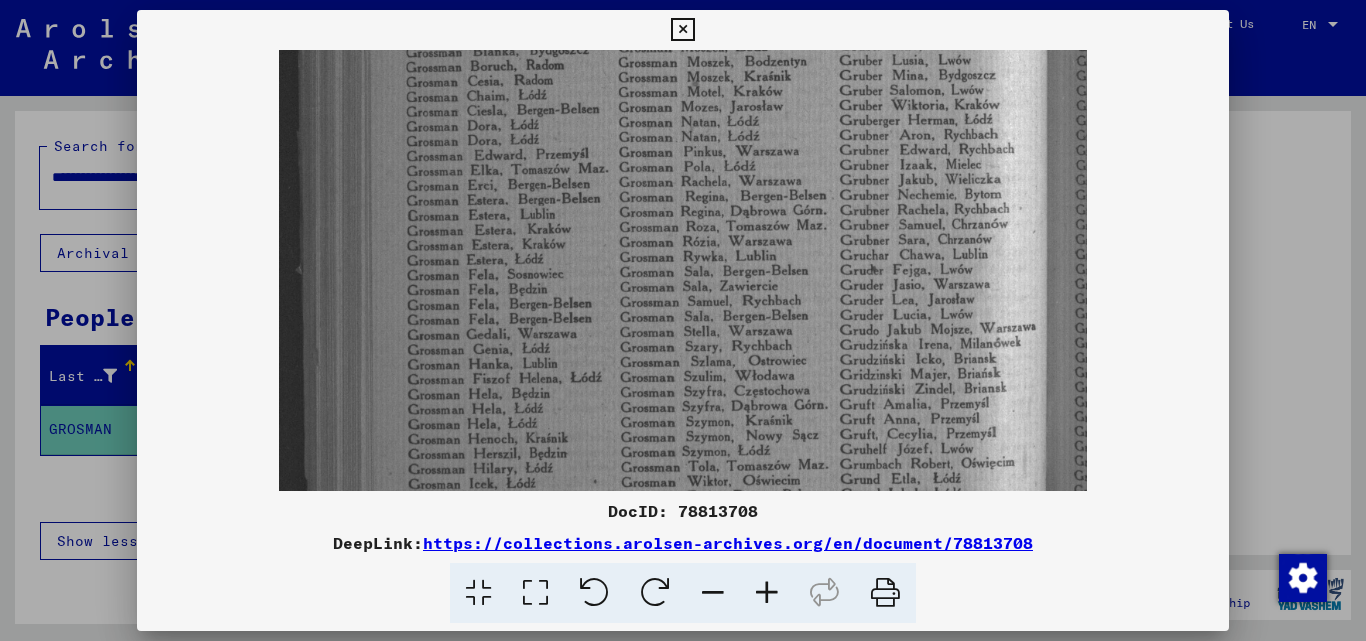 scroll, scrollTop: 524, scrollLeft: 0, axis: vertical 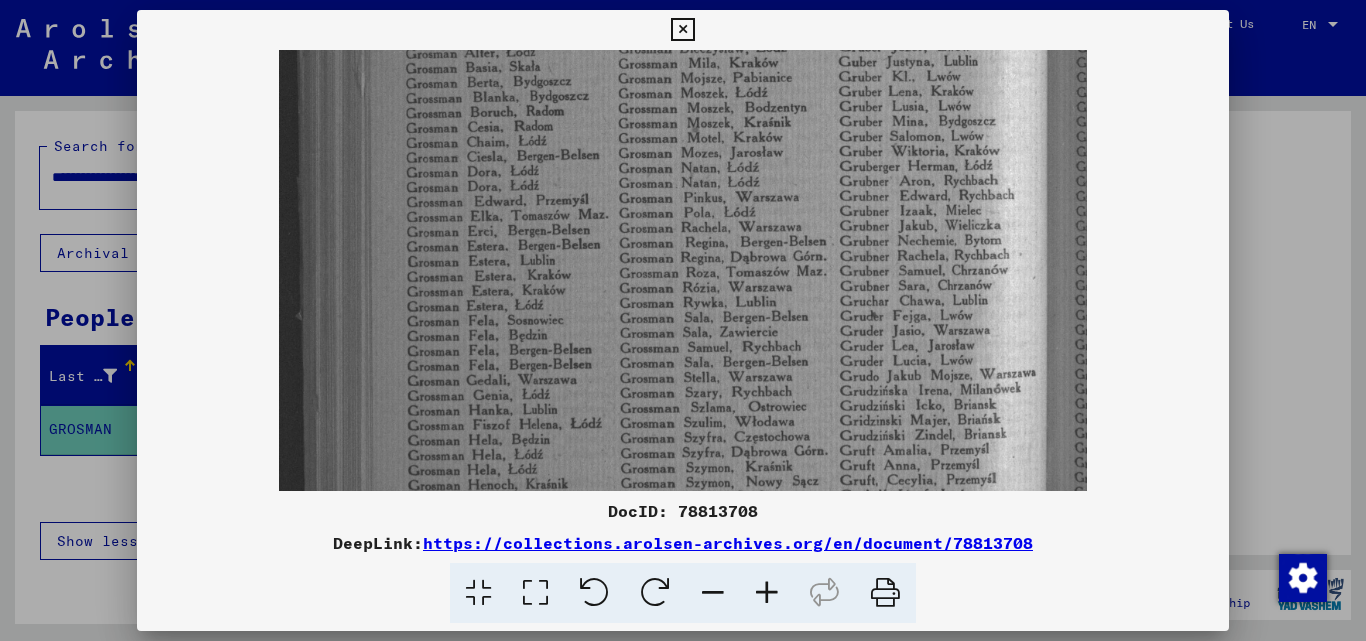 drag, startPoint x: 819, startPoint y: 185, endPoint x: 828, endPoint y: 392, distance: 207.19556 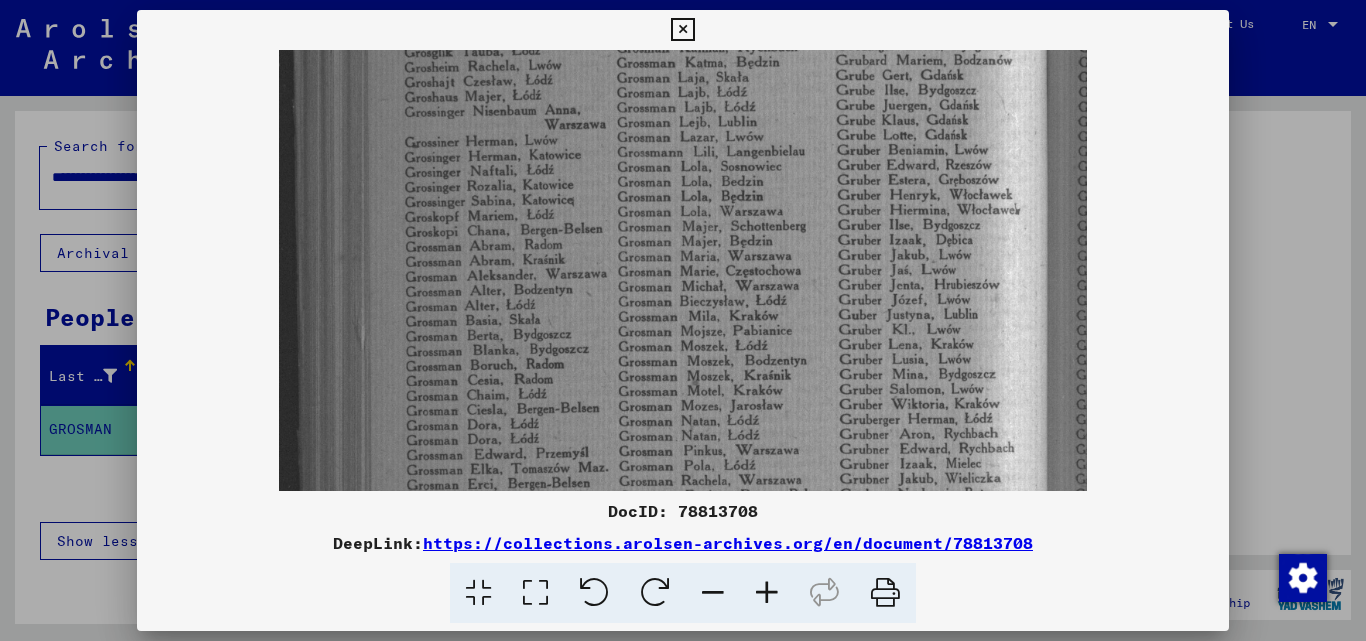 drag, startPoint x: 838, startPoint y: 171, endPoint x: 800, endPoint y: 424, distance: 255.83784 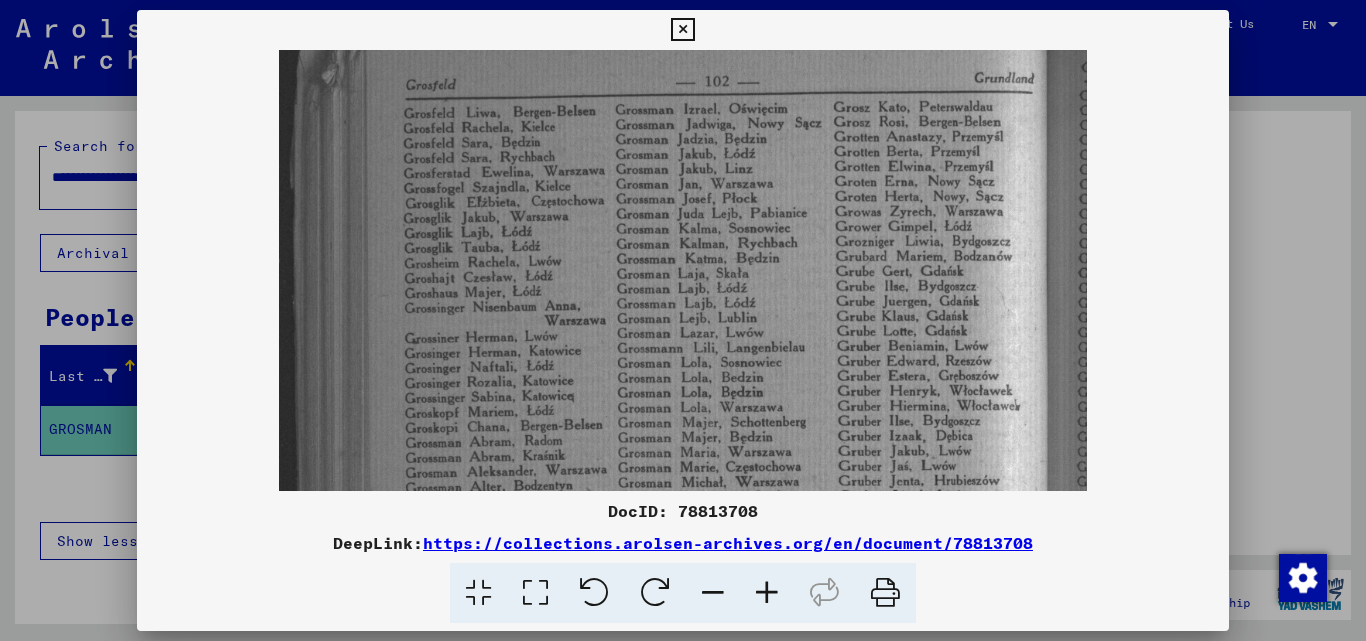 scroll, scrollTop: 74, scrollLeft: 0, axis: vertical 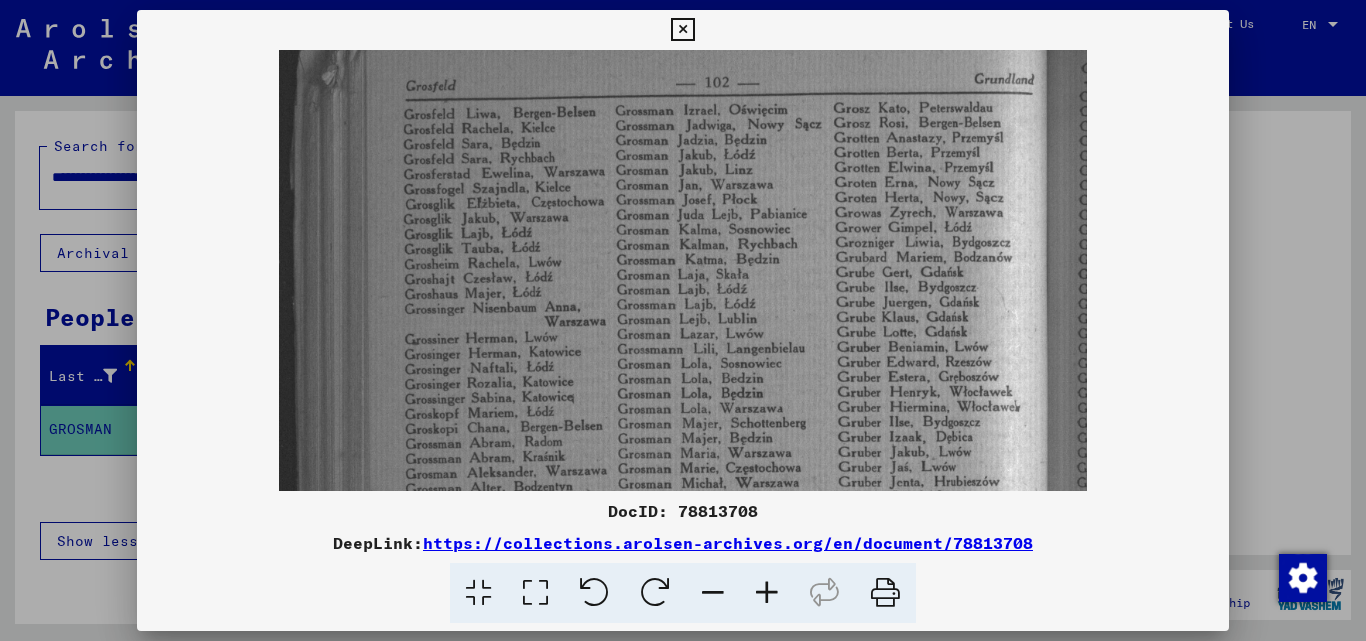 drag, startPoint x: 818, startPoint y: 204, endPoint x: 804, endPoint y: 401, distance: 197.49684 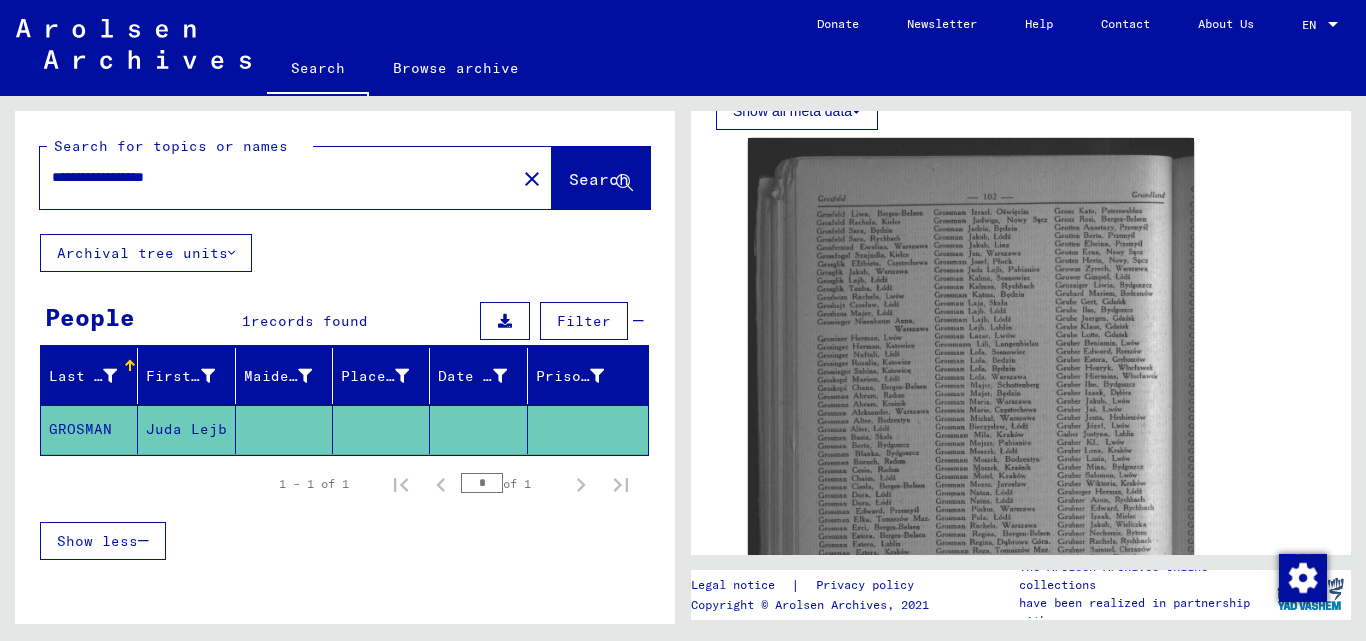 drag, startPoint x: 218, startPoint y: 174, endPoint x: 17, endPoint y: 166, distance: 201.15913 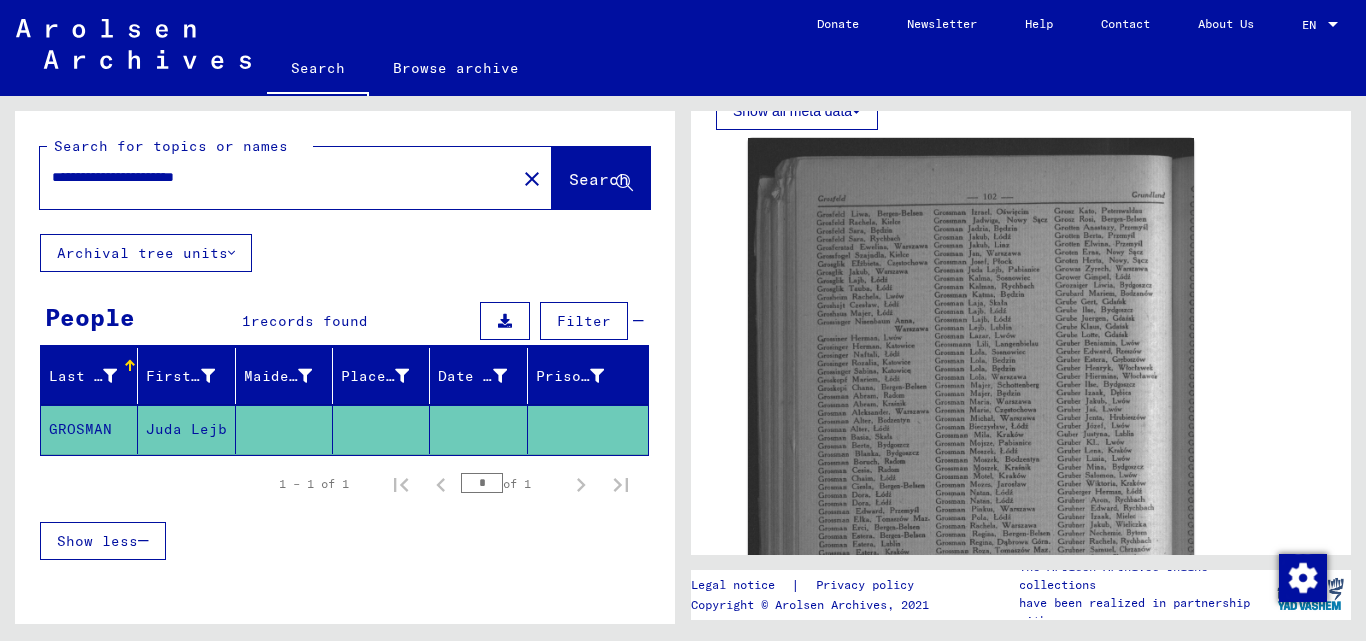 click on "**********" at bounding box center (278, 177) 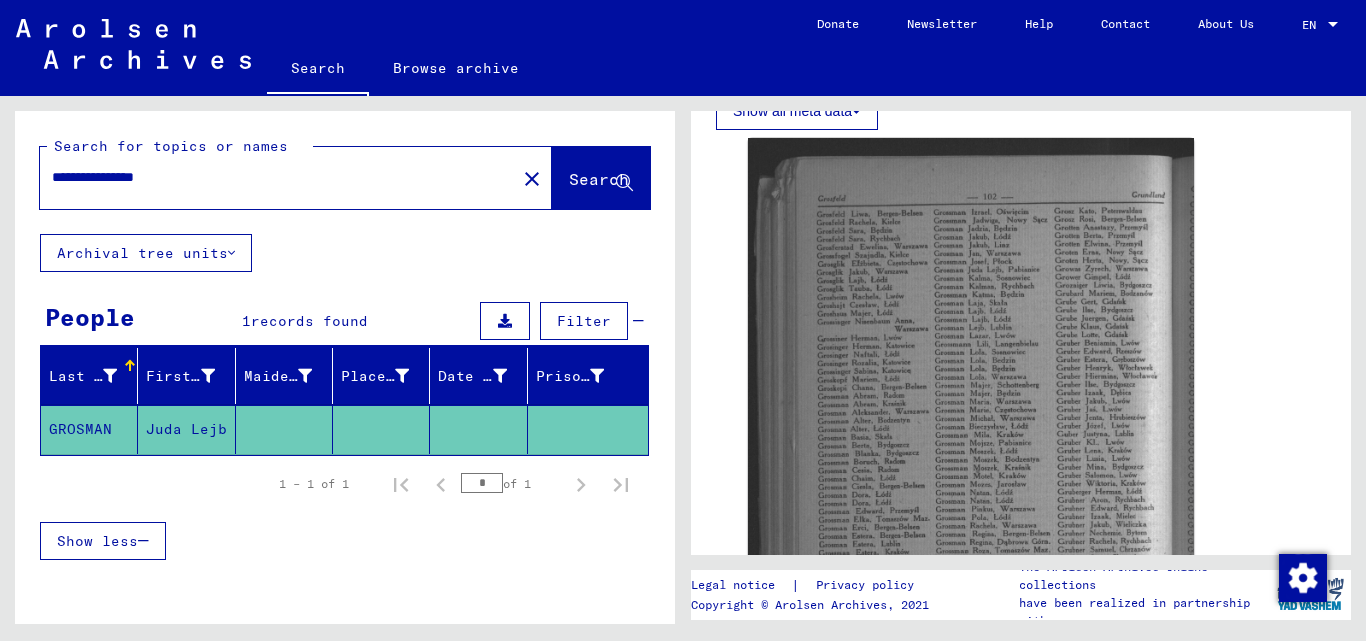 type on "**********" 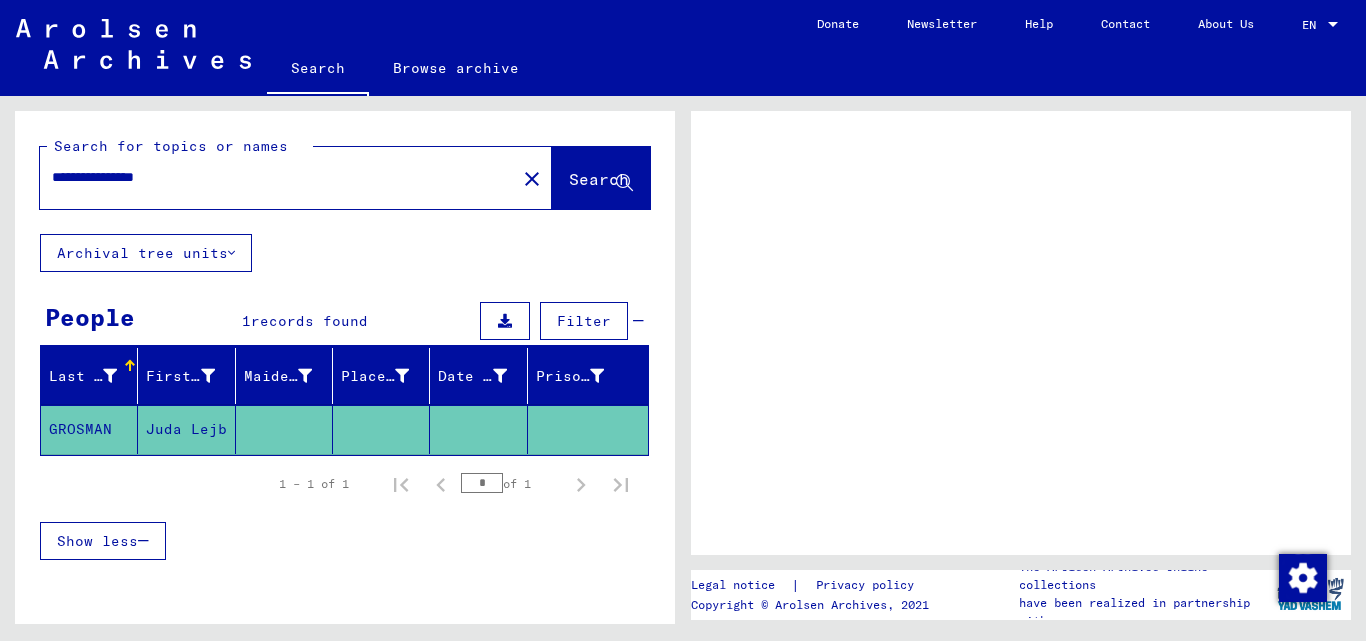 scroll, scrollTop: 0, scrollLeft: 0, axis: both 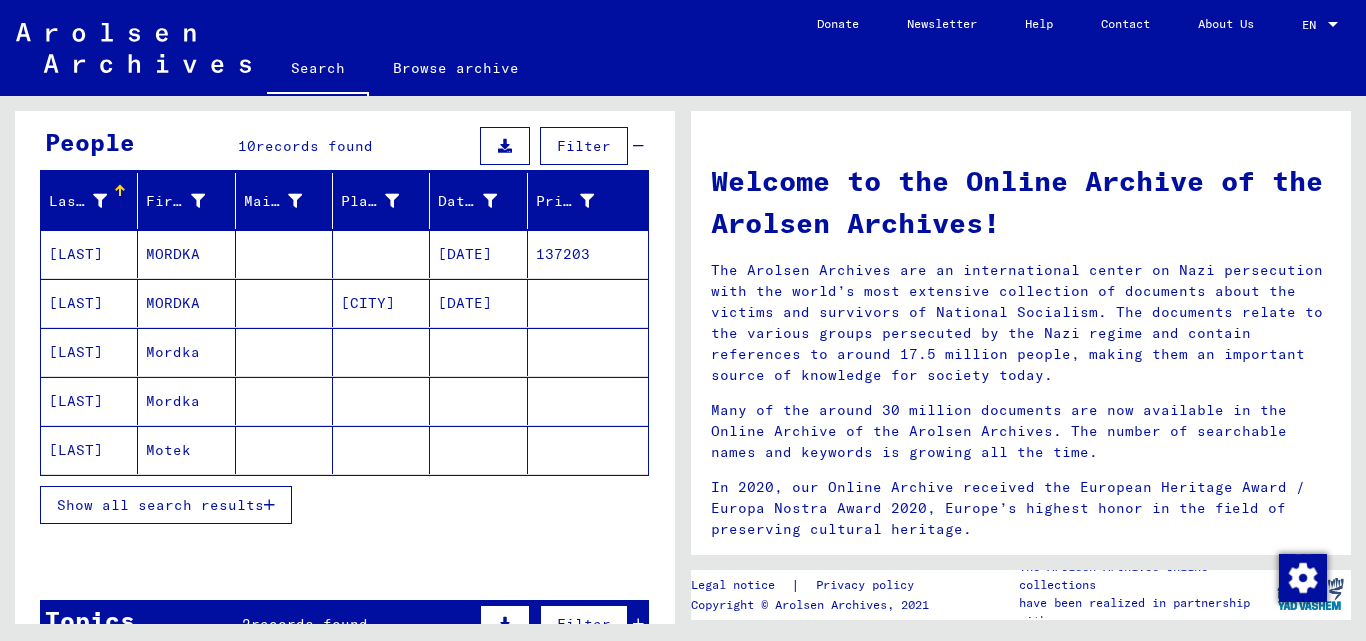click on "Show all search results" at bounding box center [166, 505] 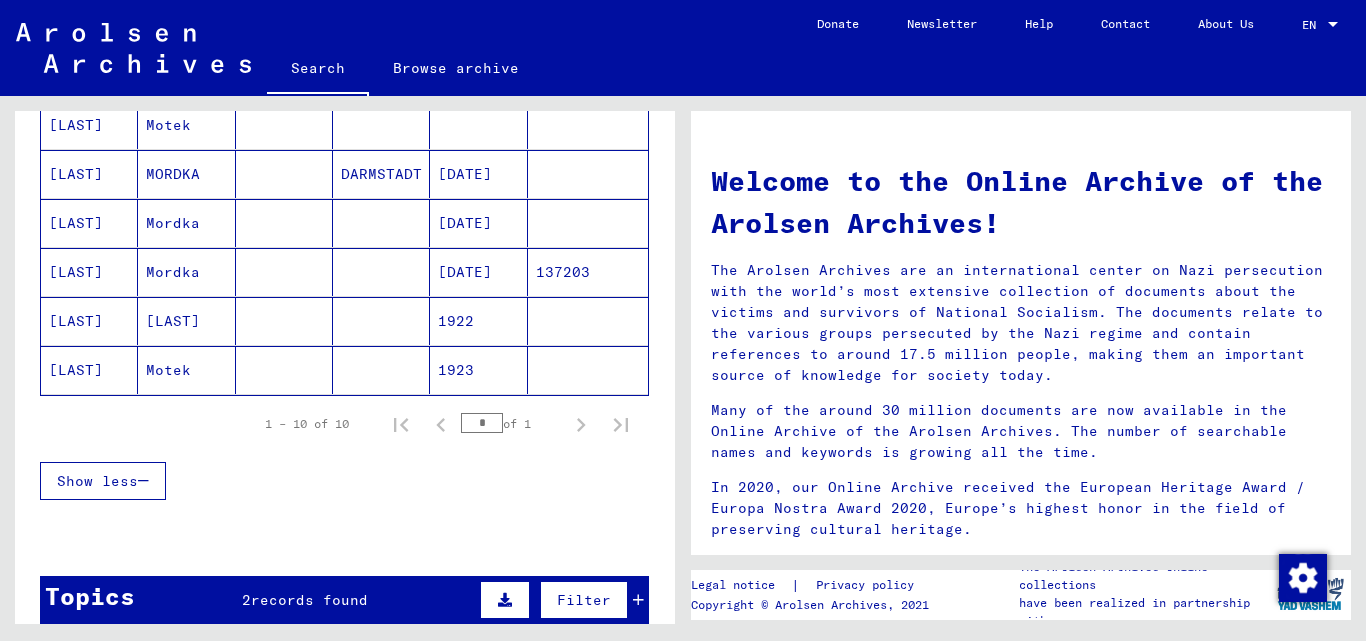 scroll, scrollTop: 529, scrollLeft: 0, axis: vertical 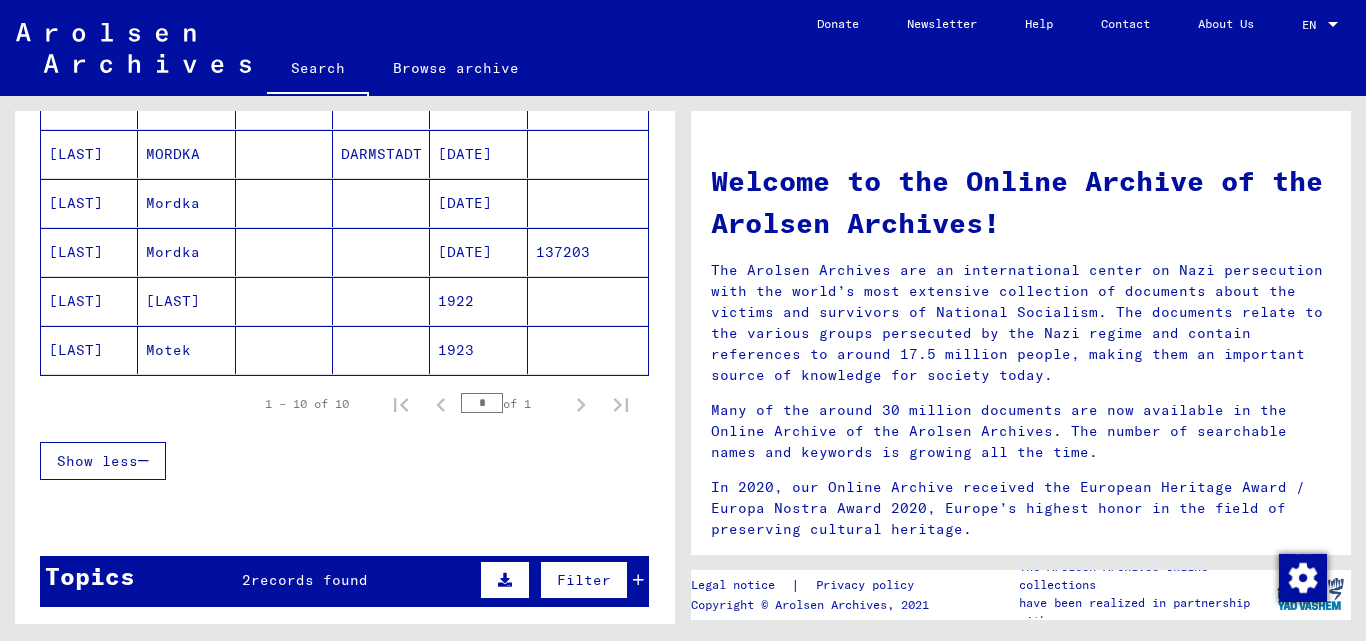 click at bounding box center [381, 350] 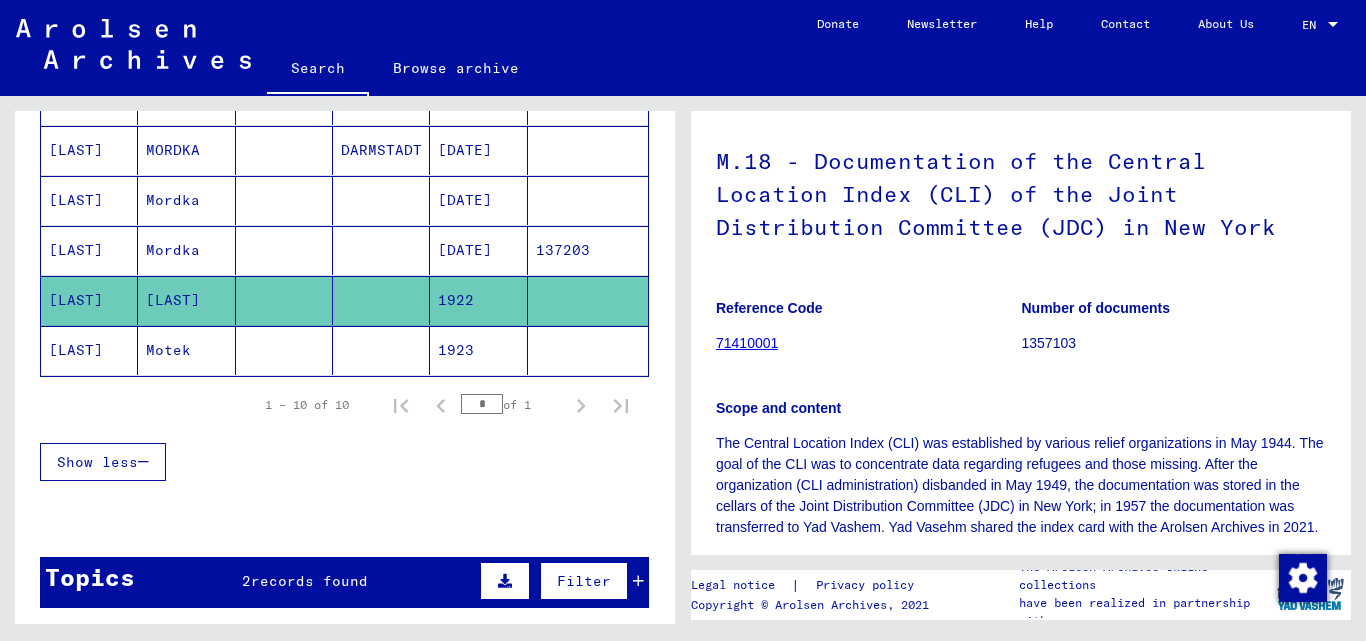 scroll, scrollTop: 350, scrollLeft: 0, axis: vertical 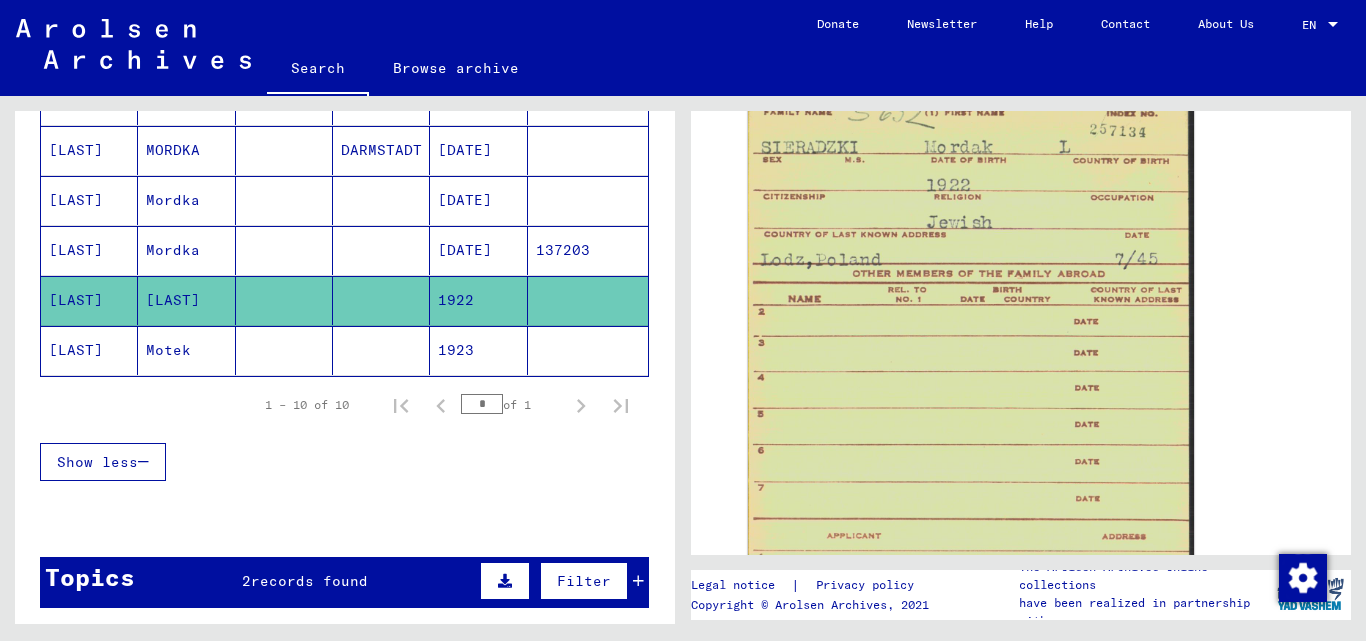 click 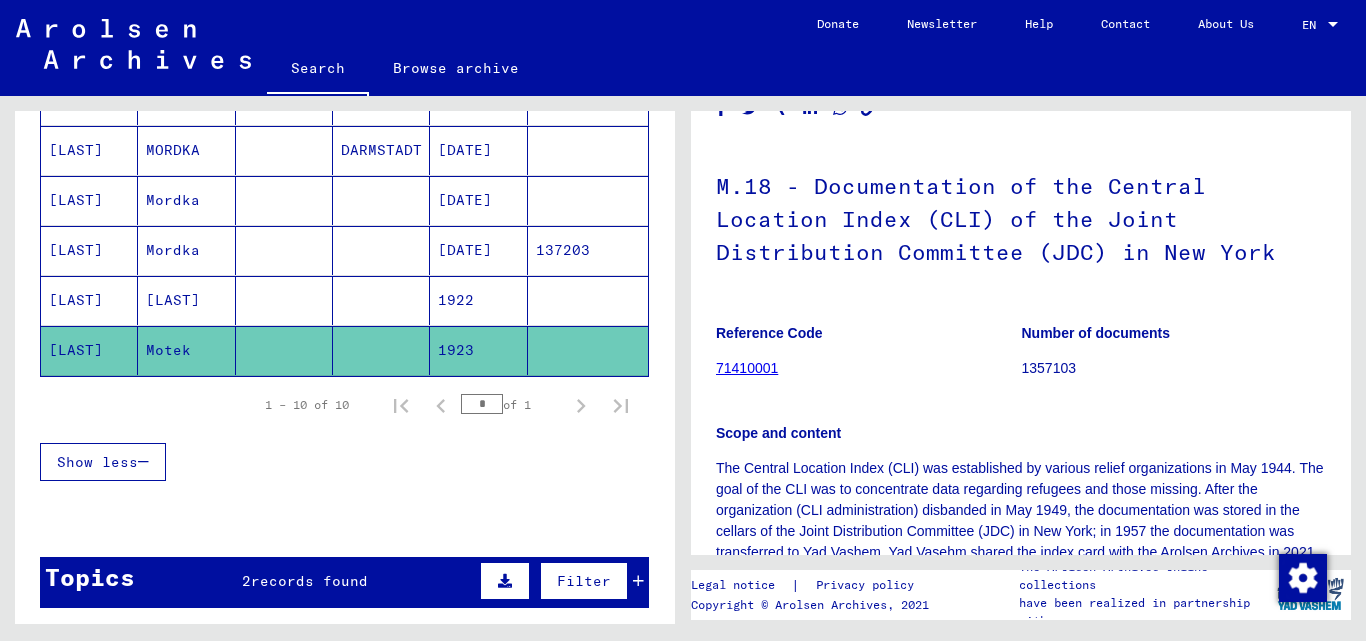 scroll, scrollTop: 0, scrollLeft: 0, axis: both 